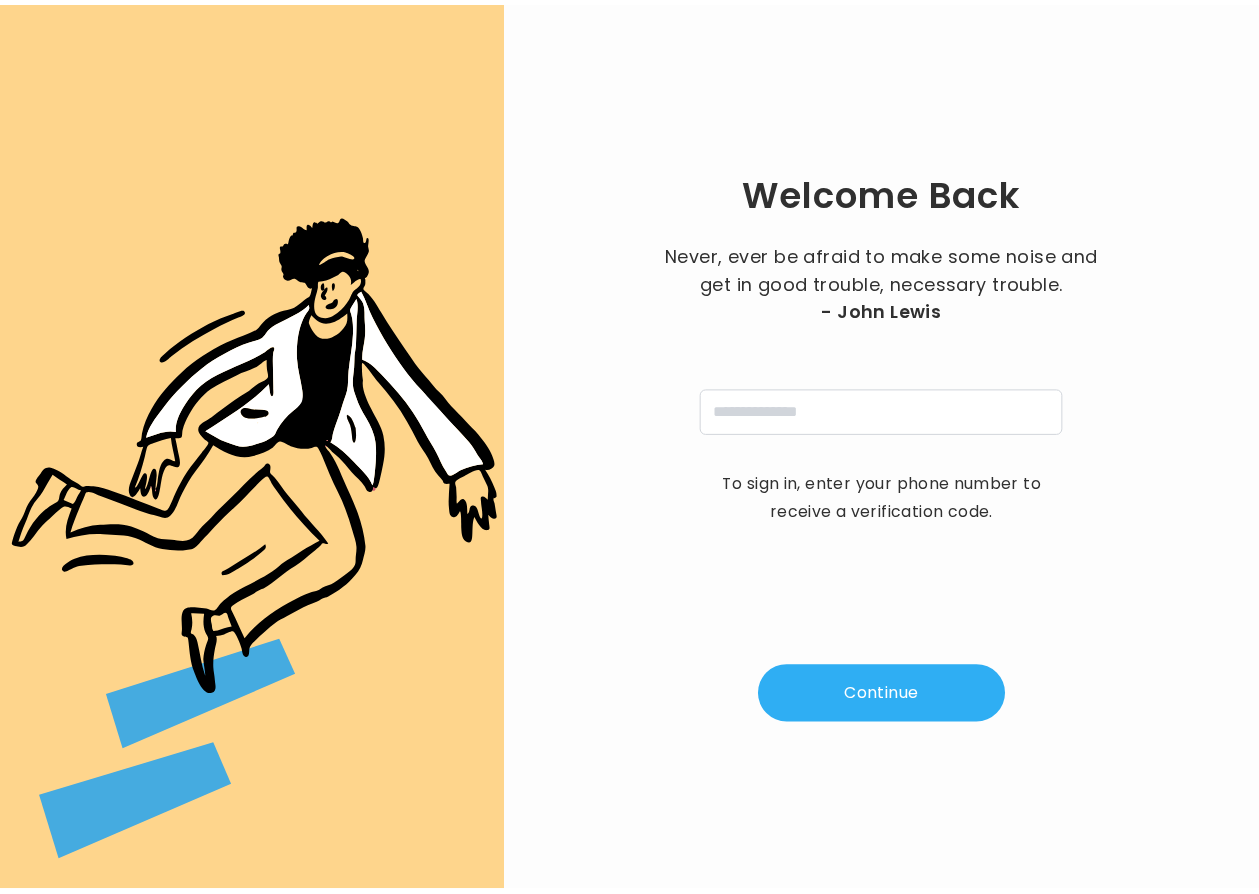 scroll, scrollTop: 0, scrollLeft: 0, axis: both 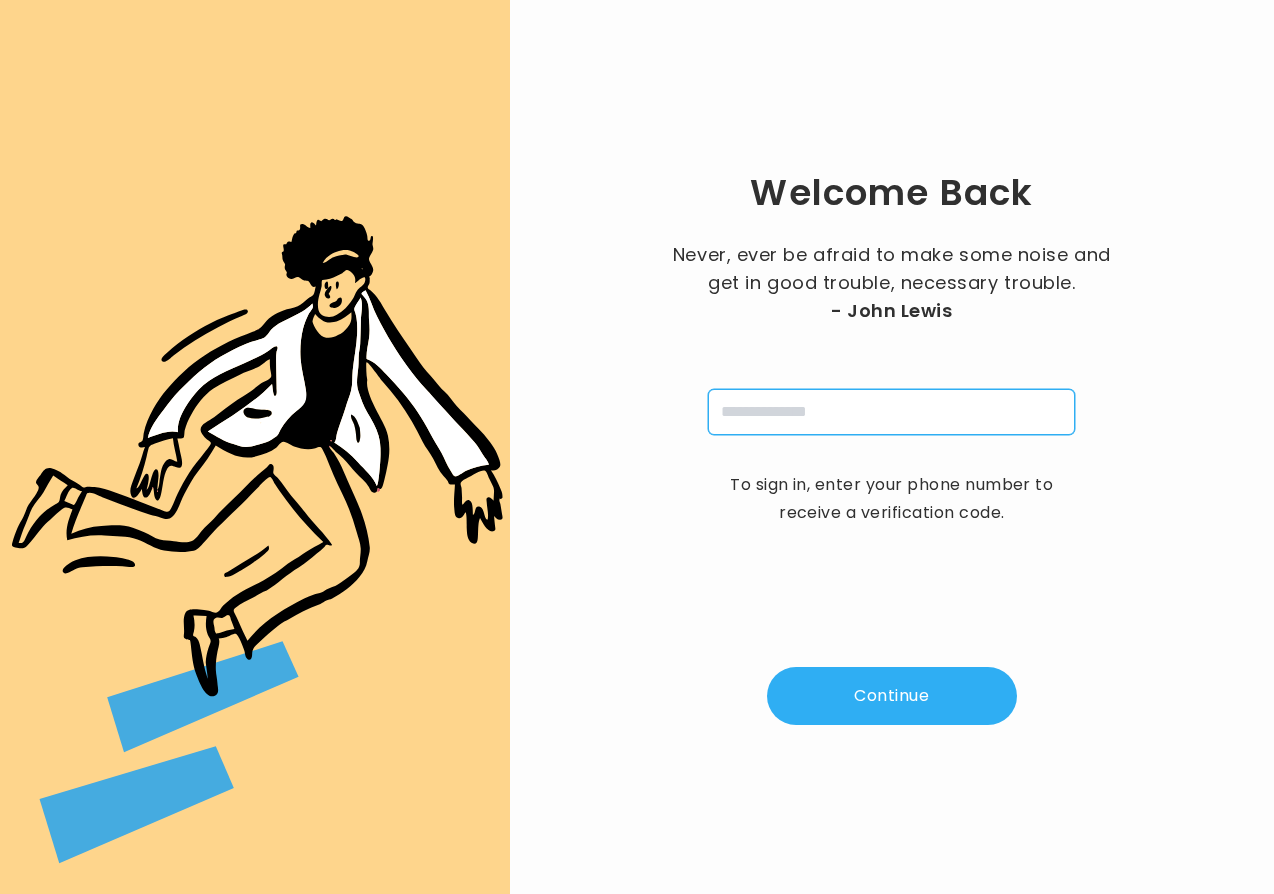 click at bounding box center (891, 412) 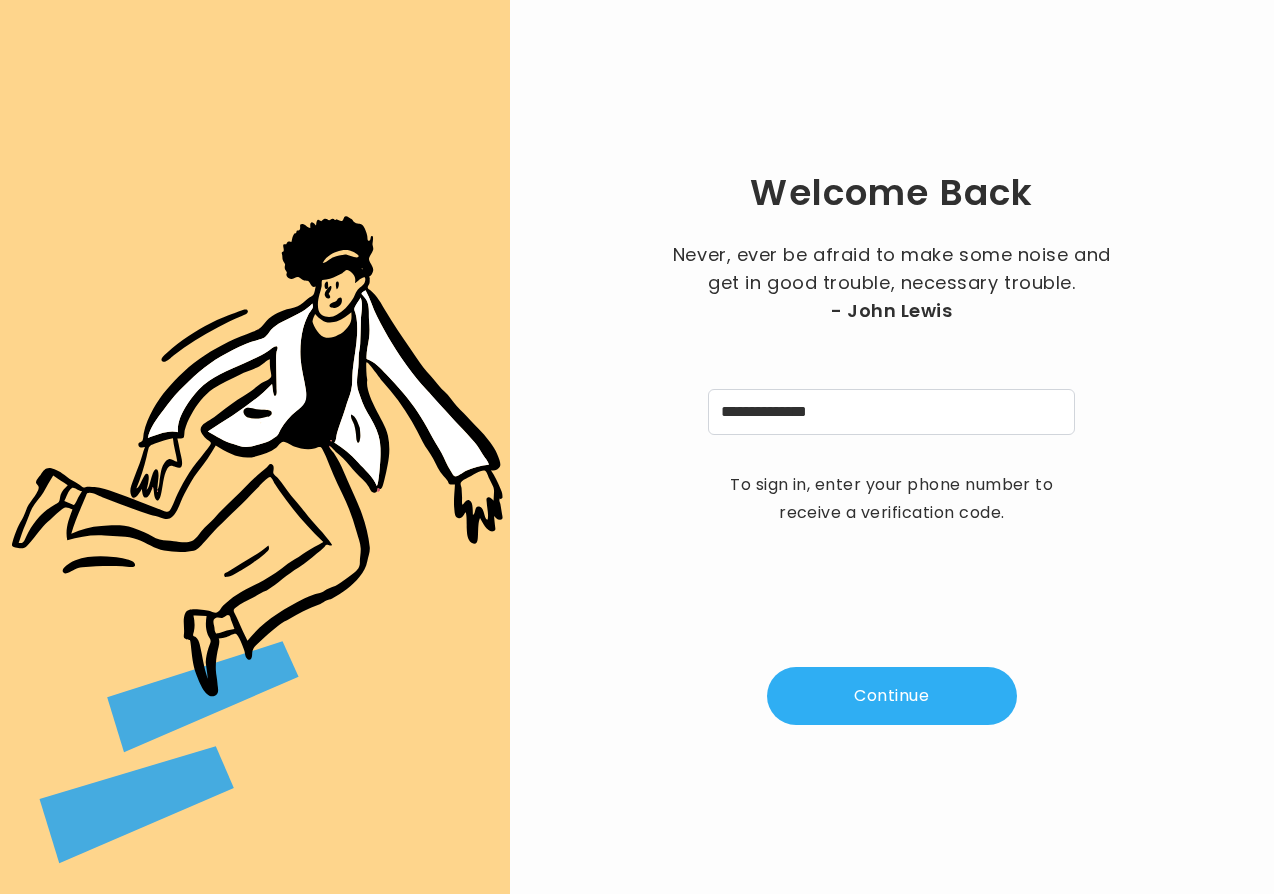click on "Continue" at bounding box center (892, 696) 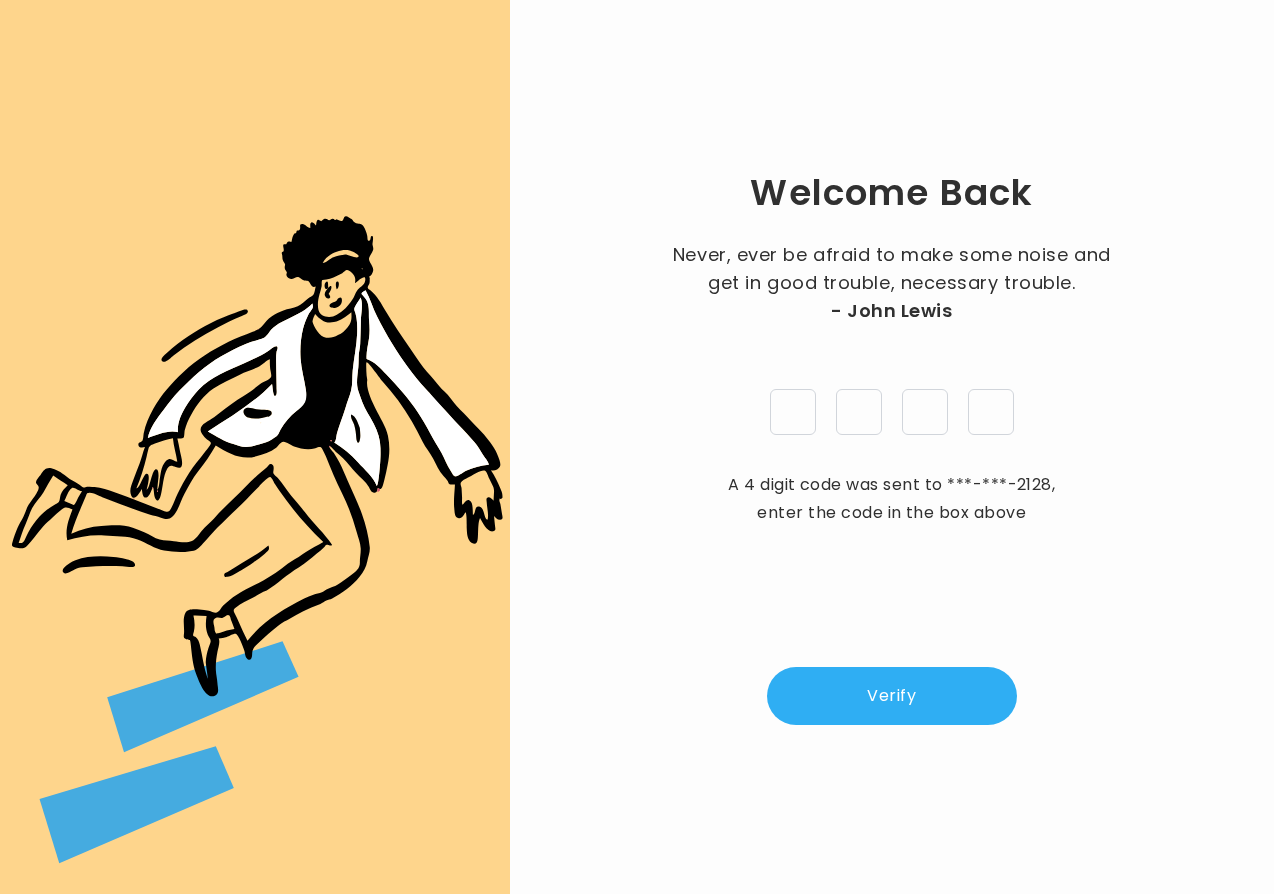 click on "Welcome Back Never, ever be afraid to make some noise and get in good trouble, necessary trouble.   - John Lewis A 4 digit code was sent to   ***-***-[PHONE], enter the code in the box above Verify" at bounding box center [892, 447] 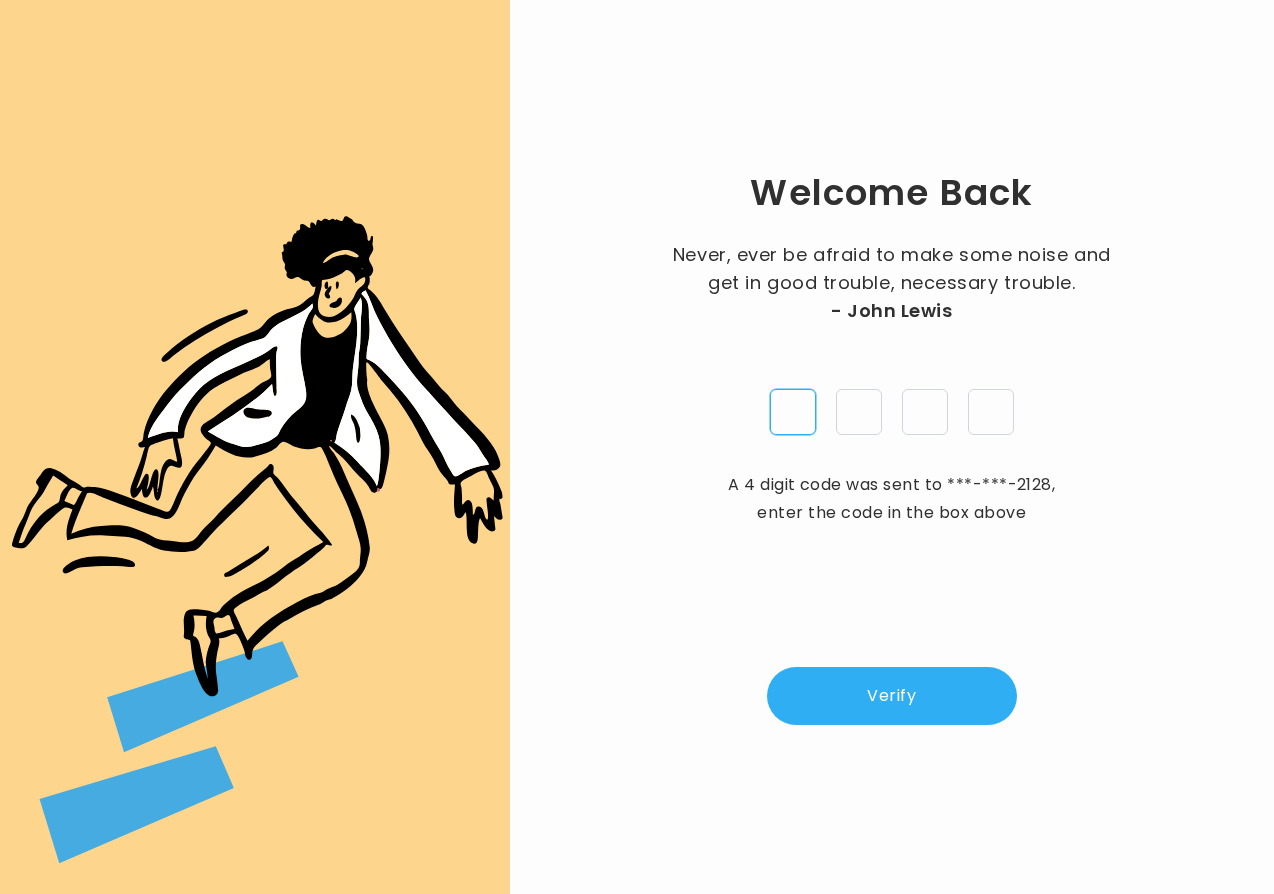 click at bounding box center [793, 412] 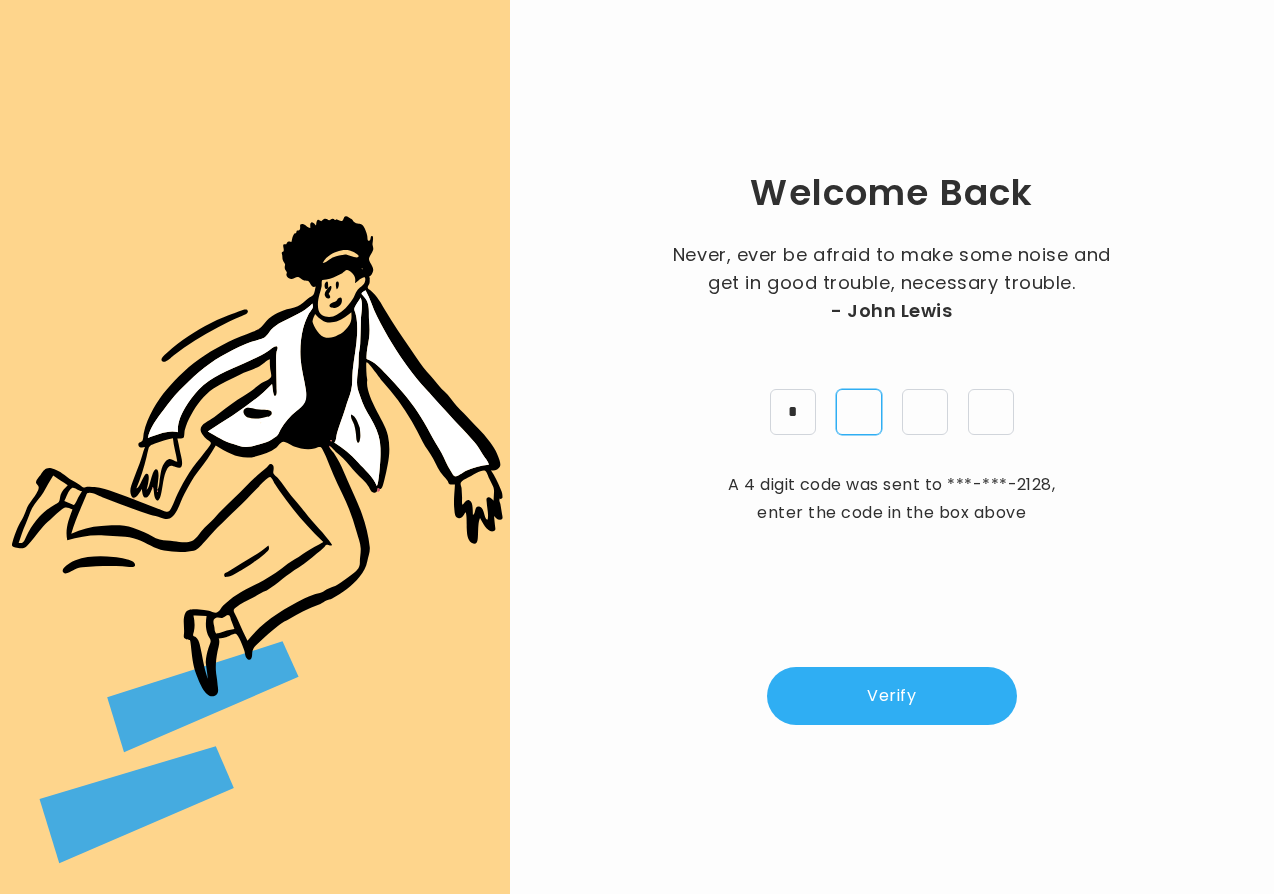 type on "*" 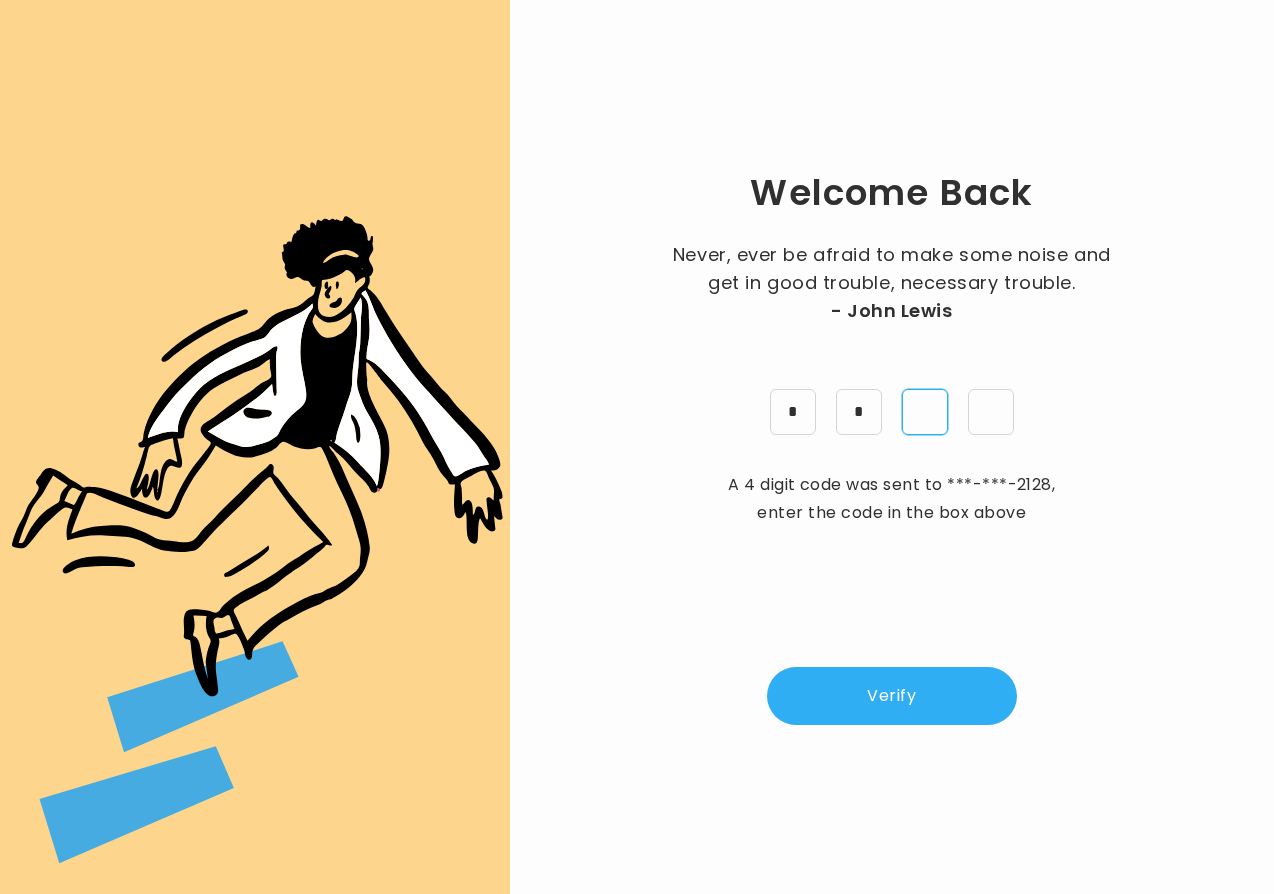 type on "*" 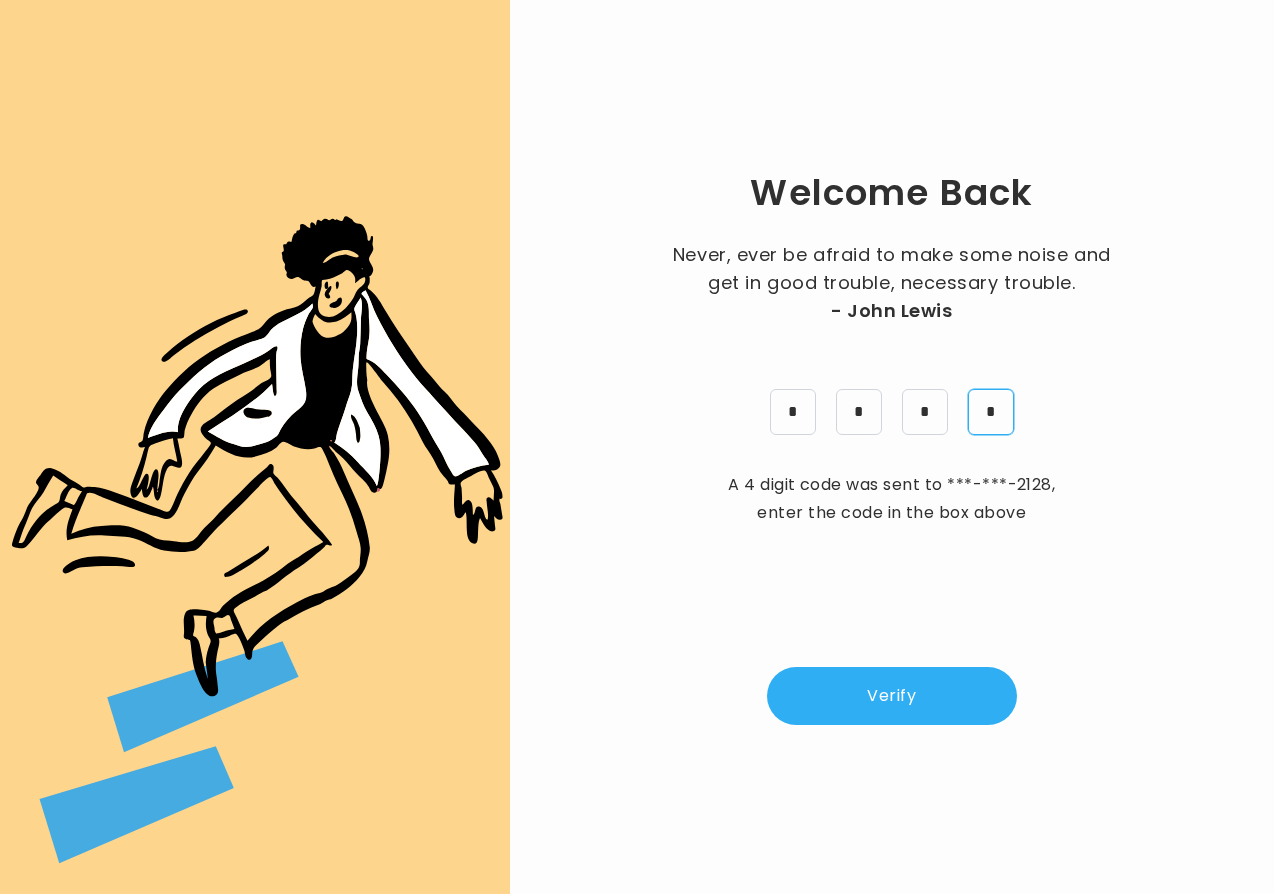 type on "*" 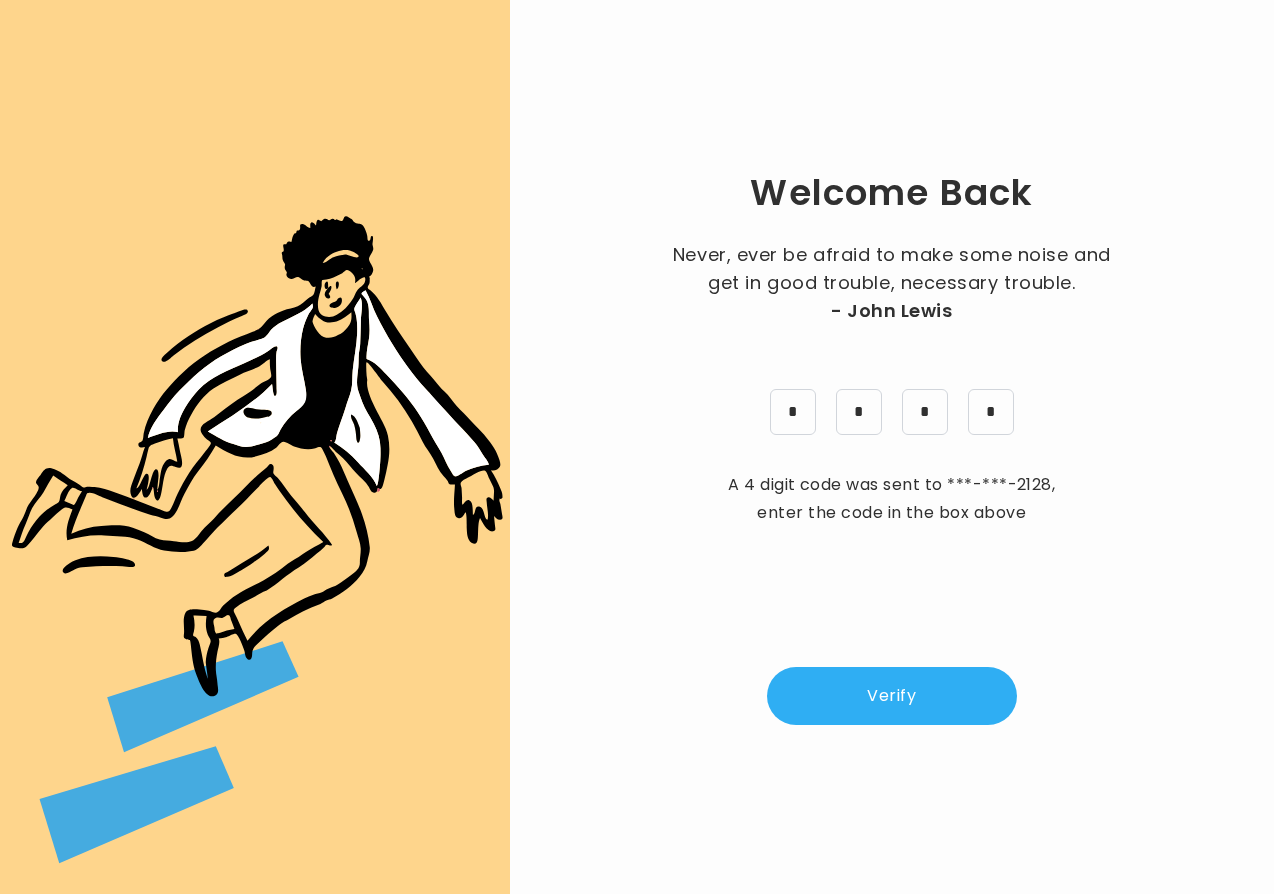click on "Verify" at bounding box center (892, 696) 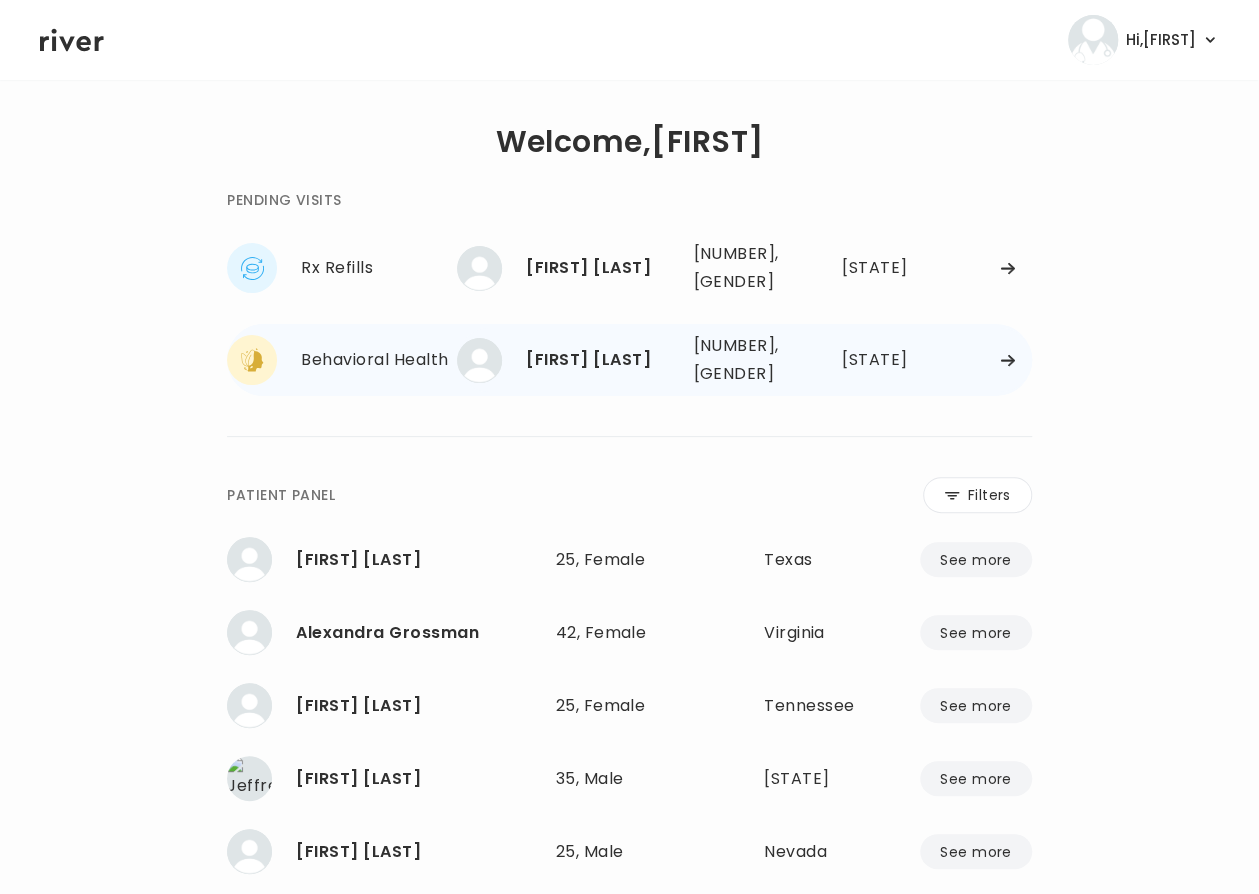 click 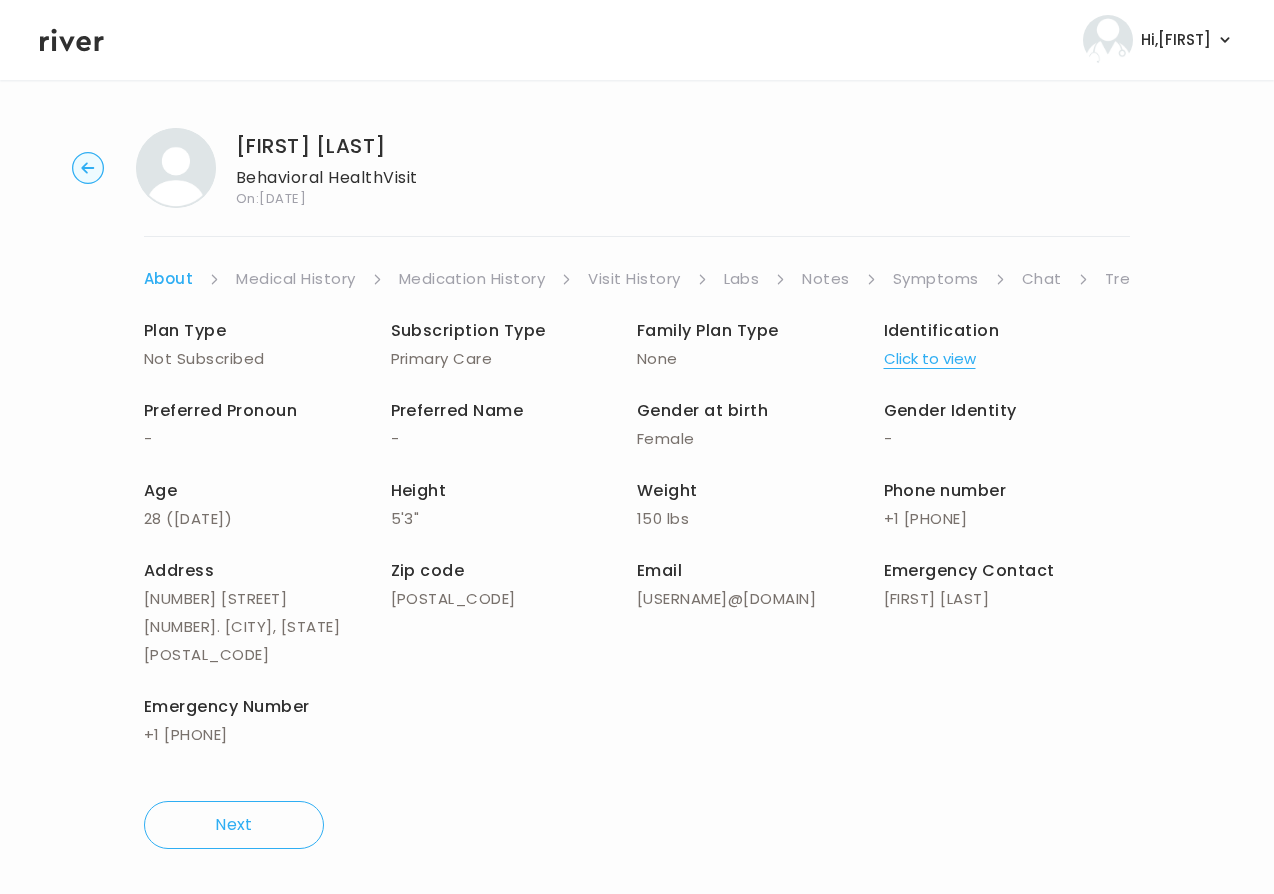 click on "Symptoms" at bounding box center (936, 279) 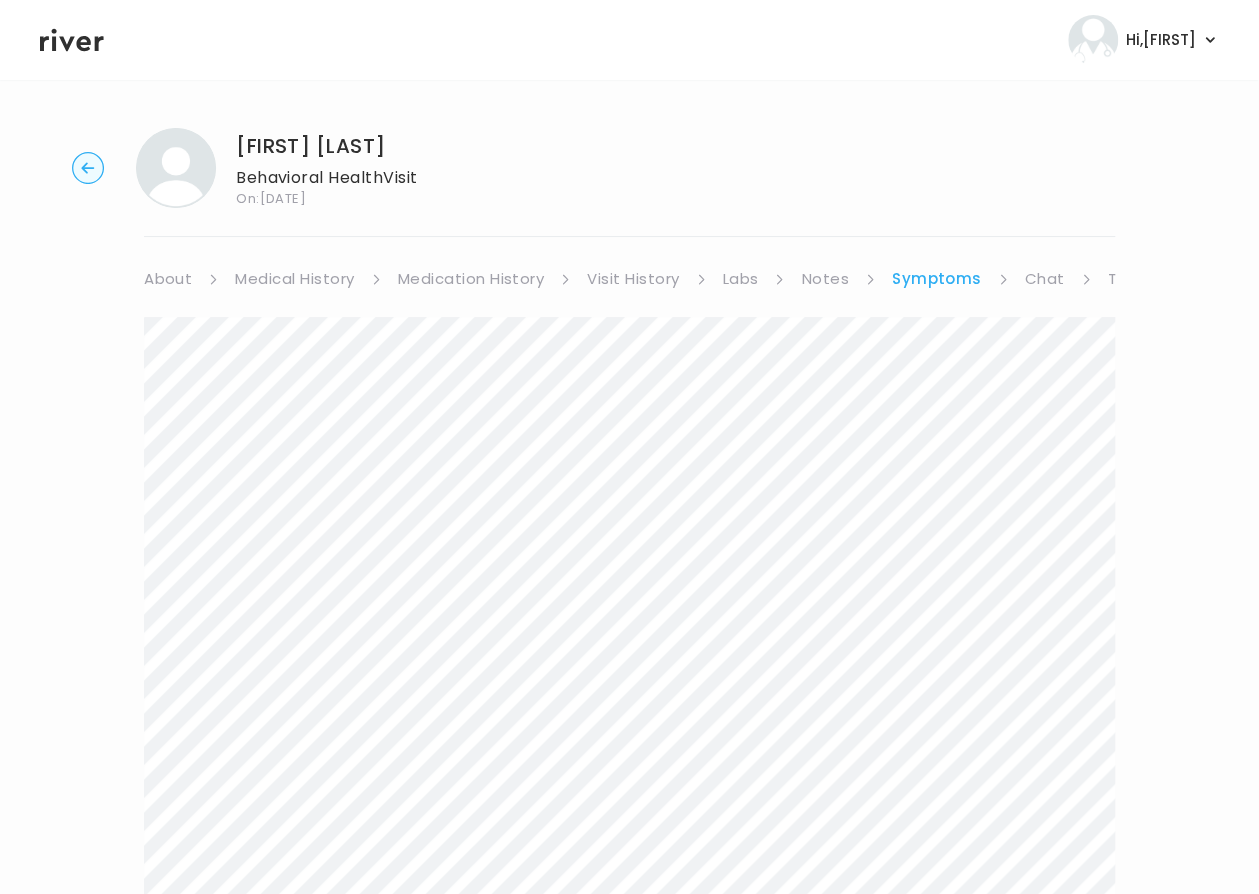click 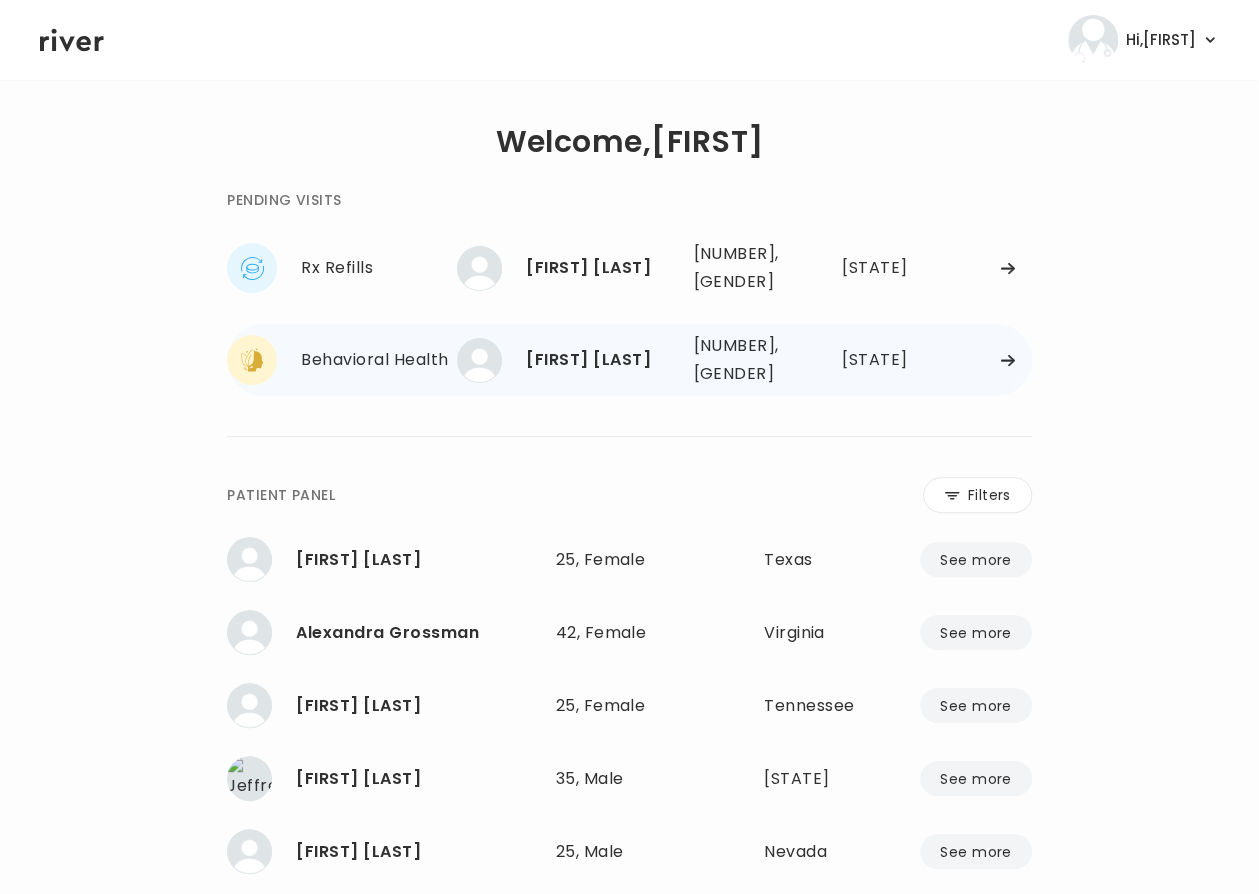 click 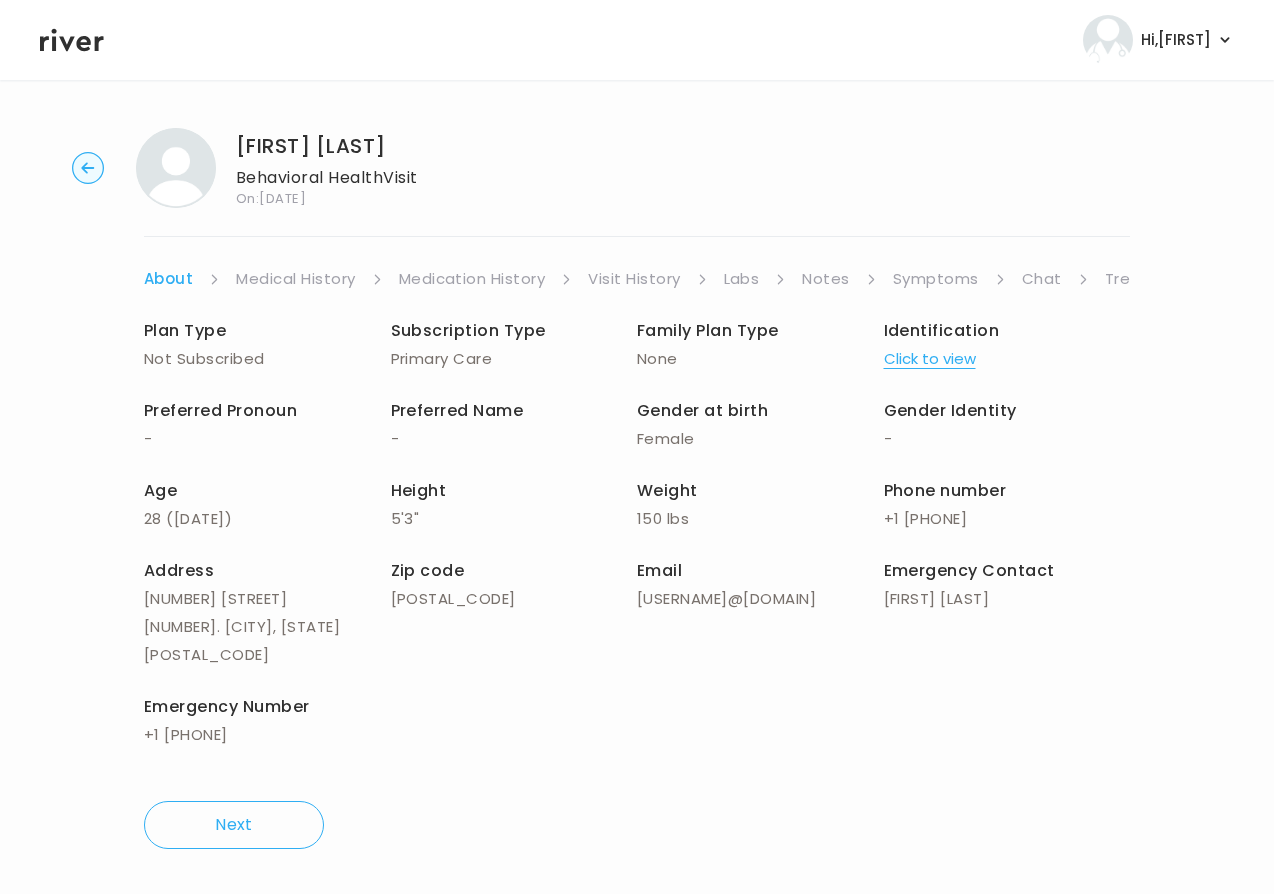 click on "Chat" at bounding box center [1042, 279] 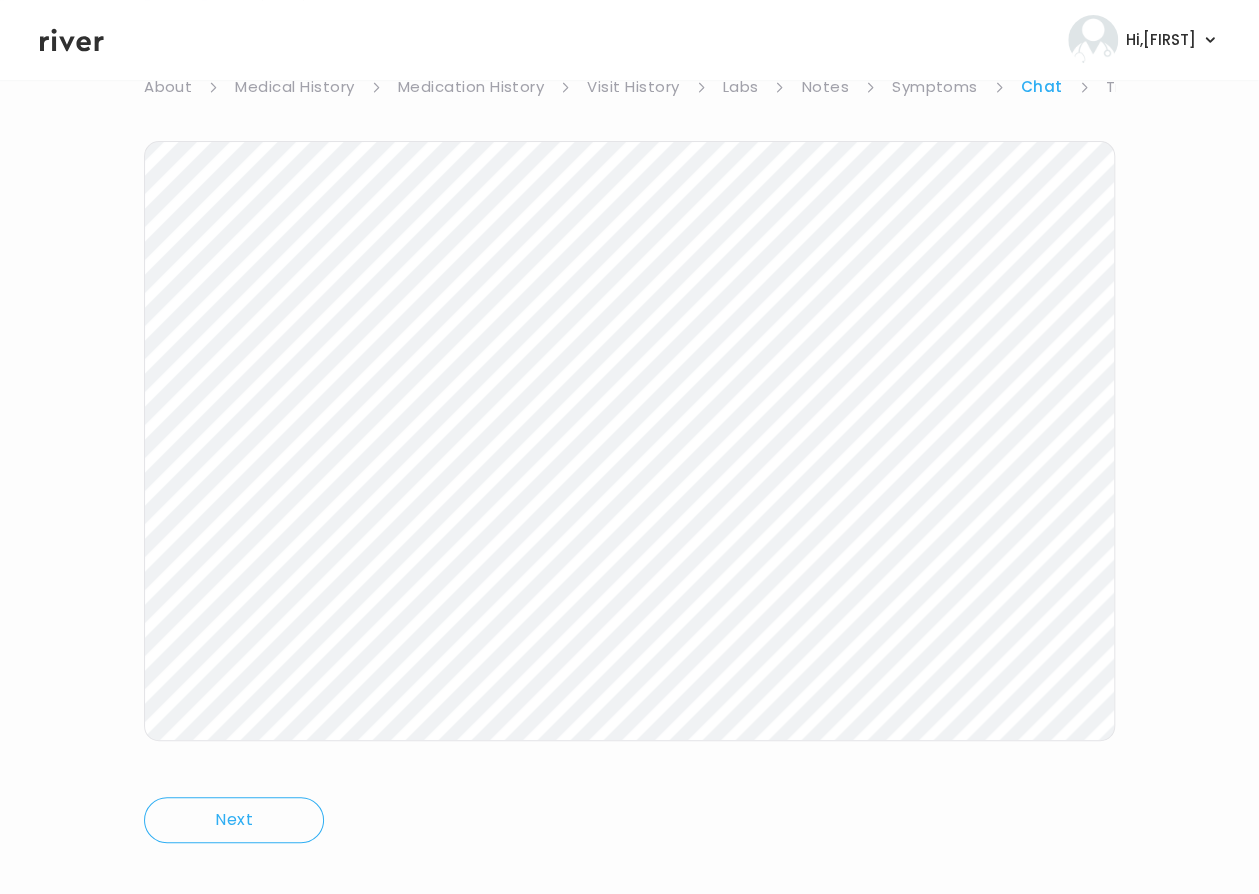 scroll, scrollTop: 216, scrollLeft: 0, axis: vertical 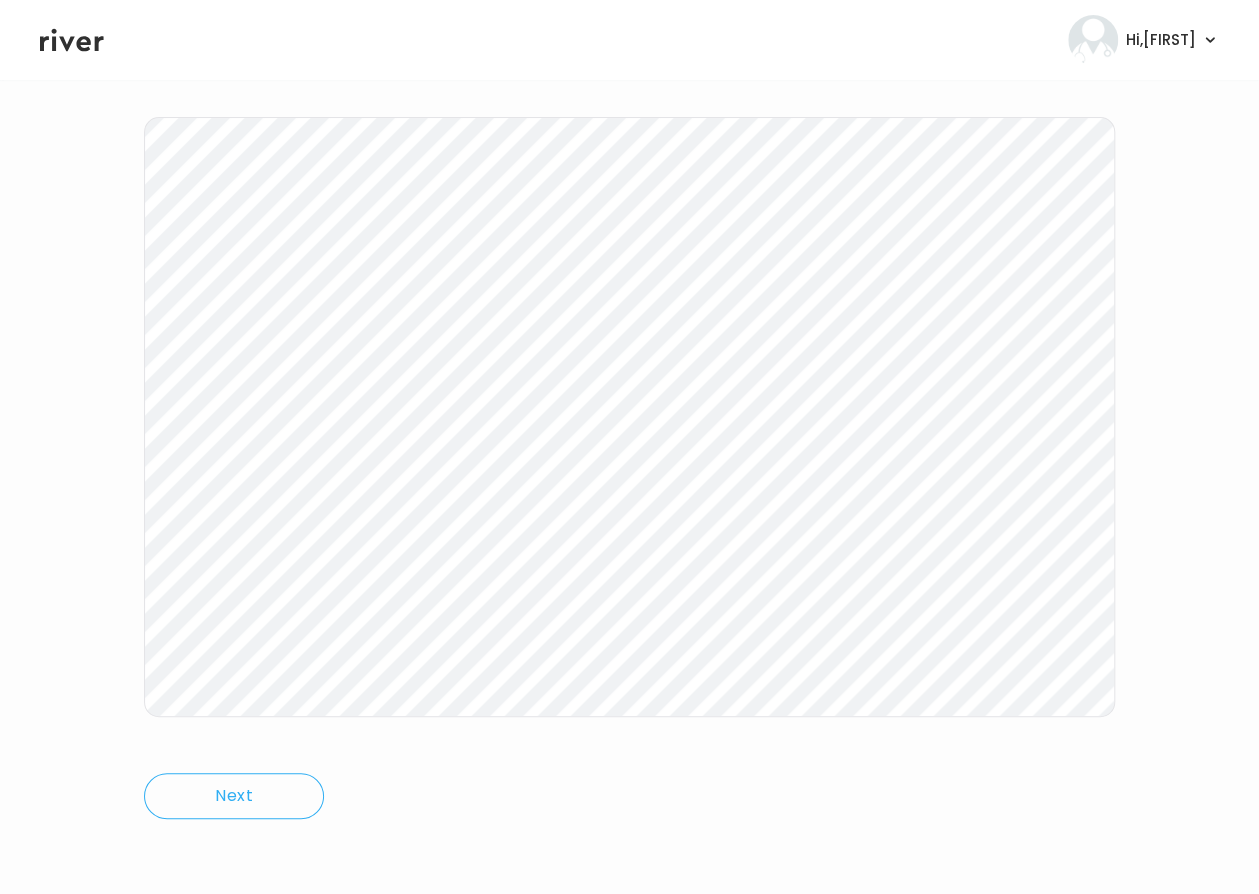 click 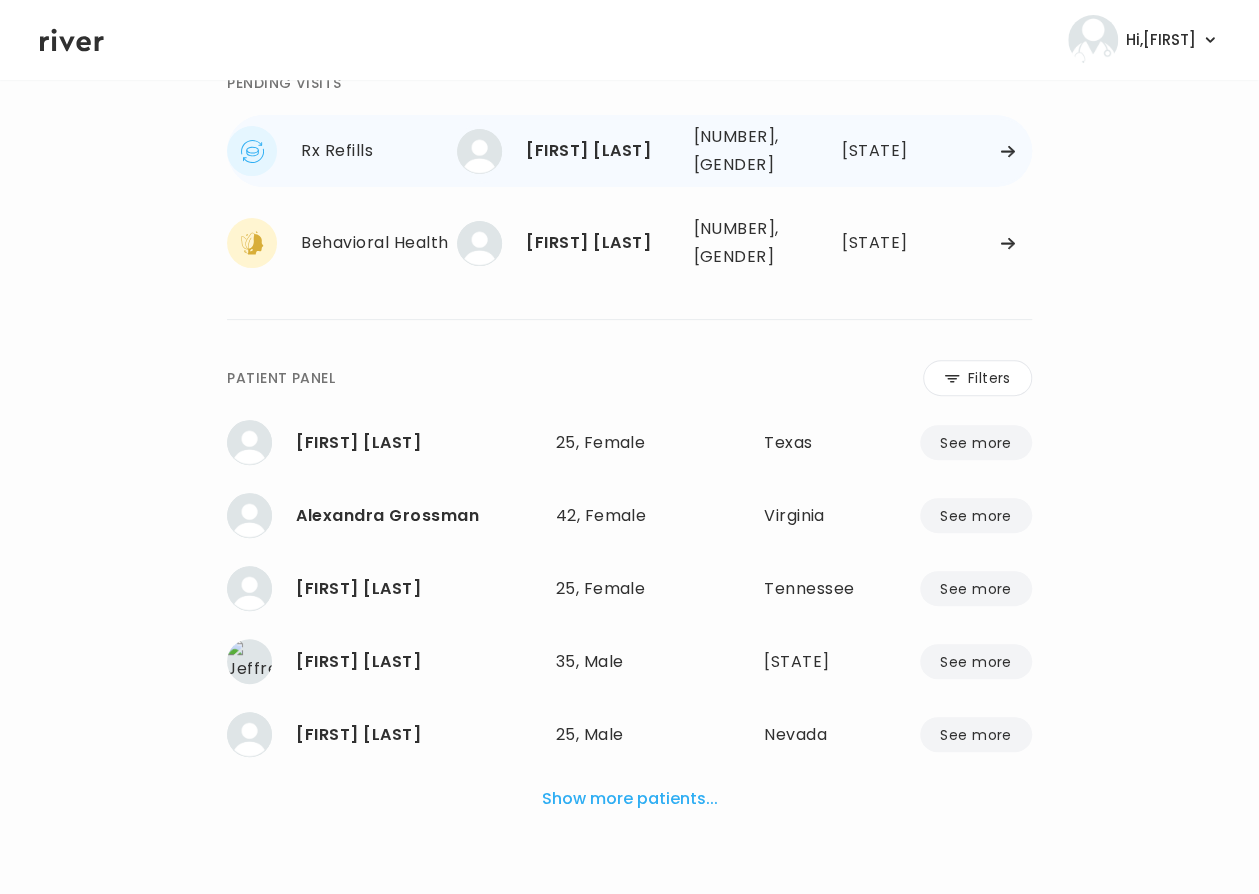 click 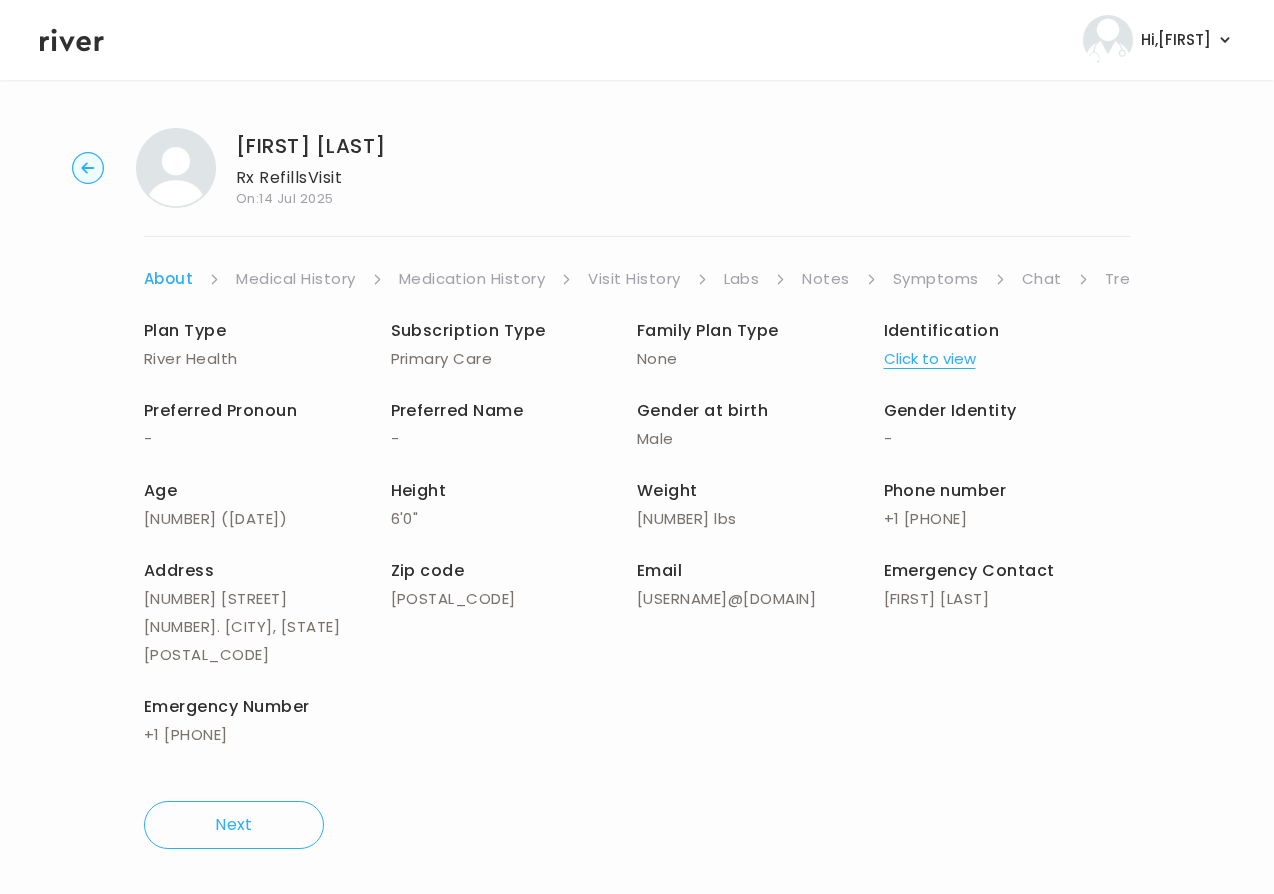 click on "Symptoms" at bounding box center (936, 279) 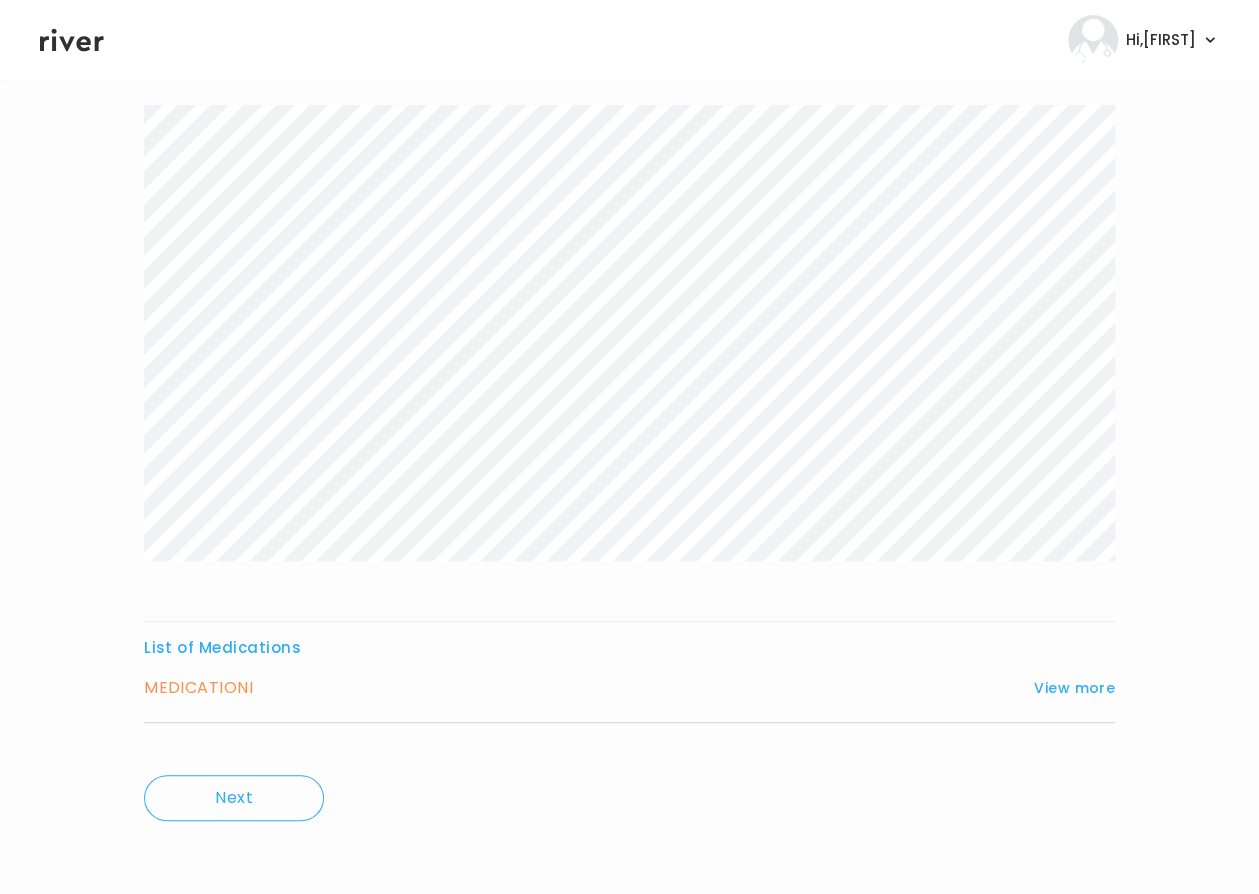 scroll, scrollTop: 213, scrollLeft: 0, axis: vertical 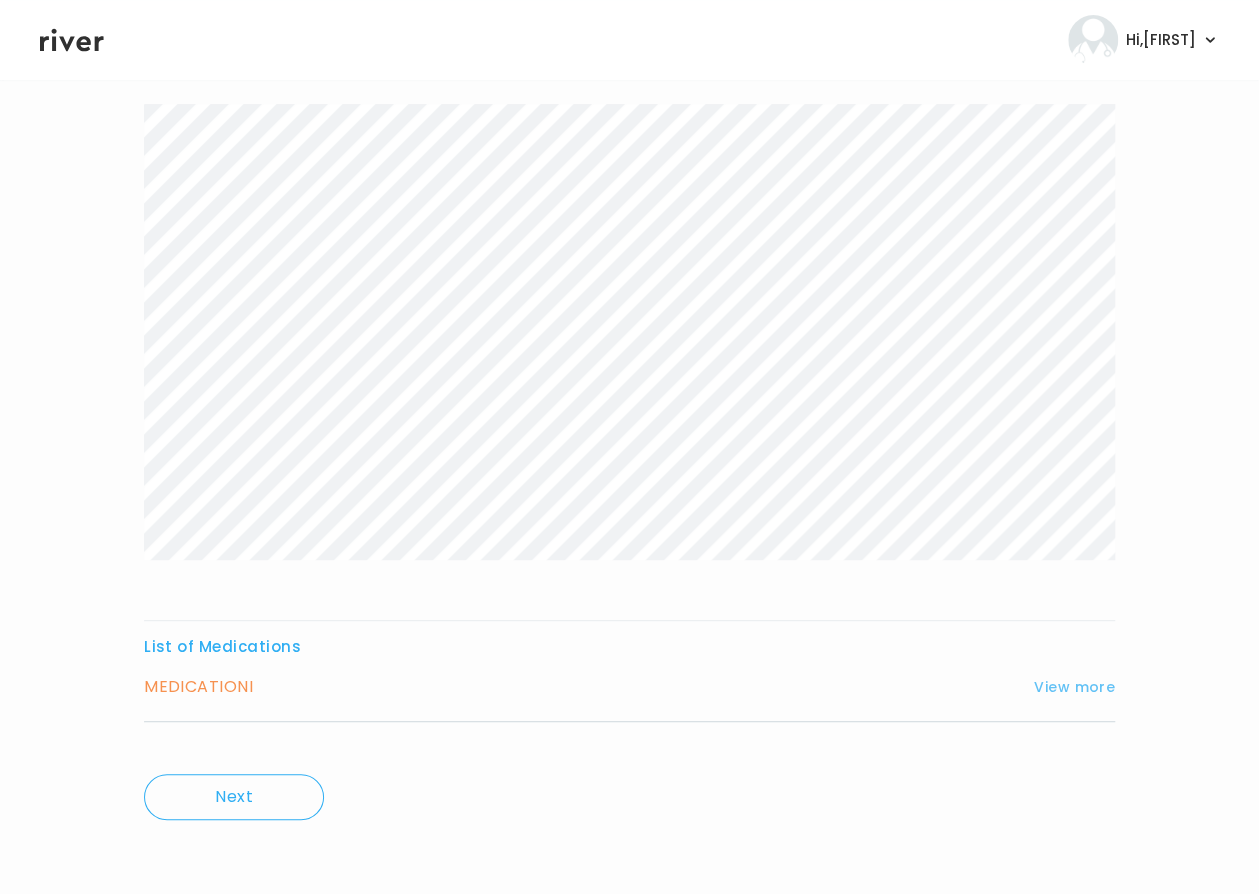 click on "View more" at bounding box center [1074, 687] 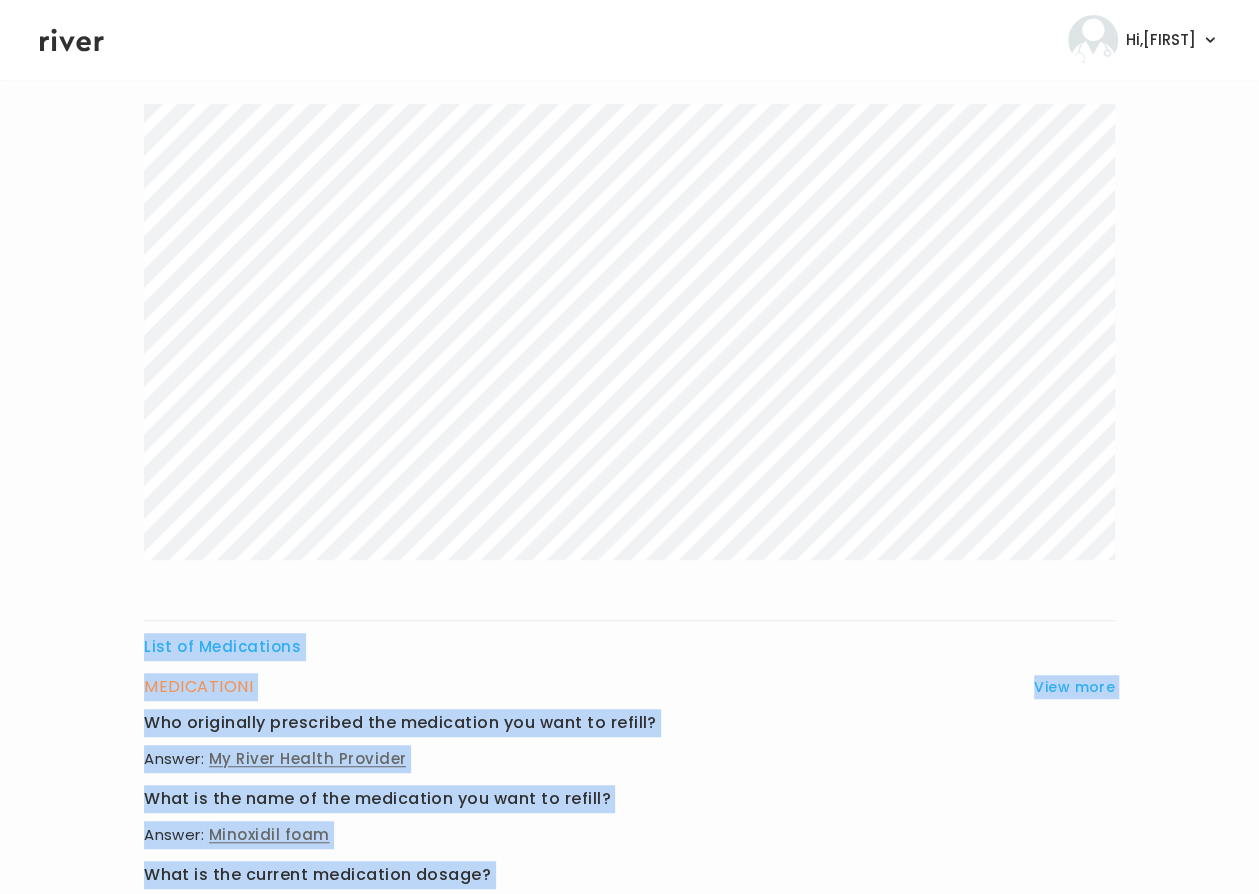 scroll, scrollTop: 750, scrollLeft: 0, axis: vertical 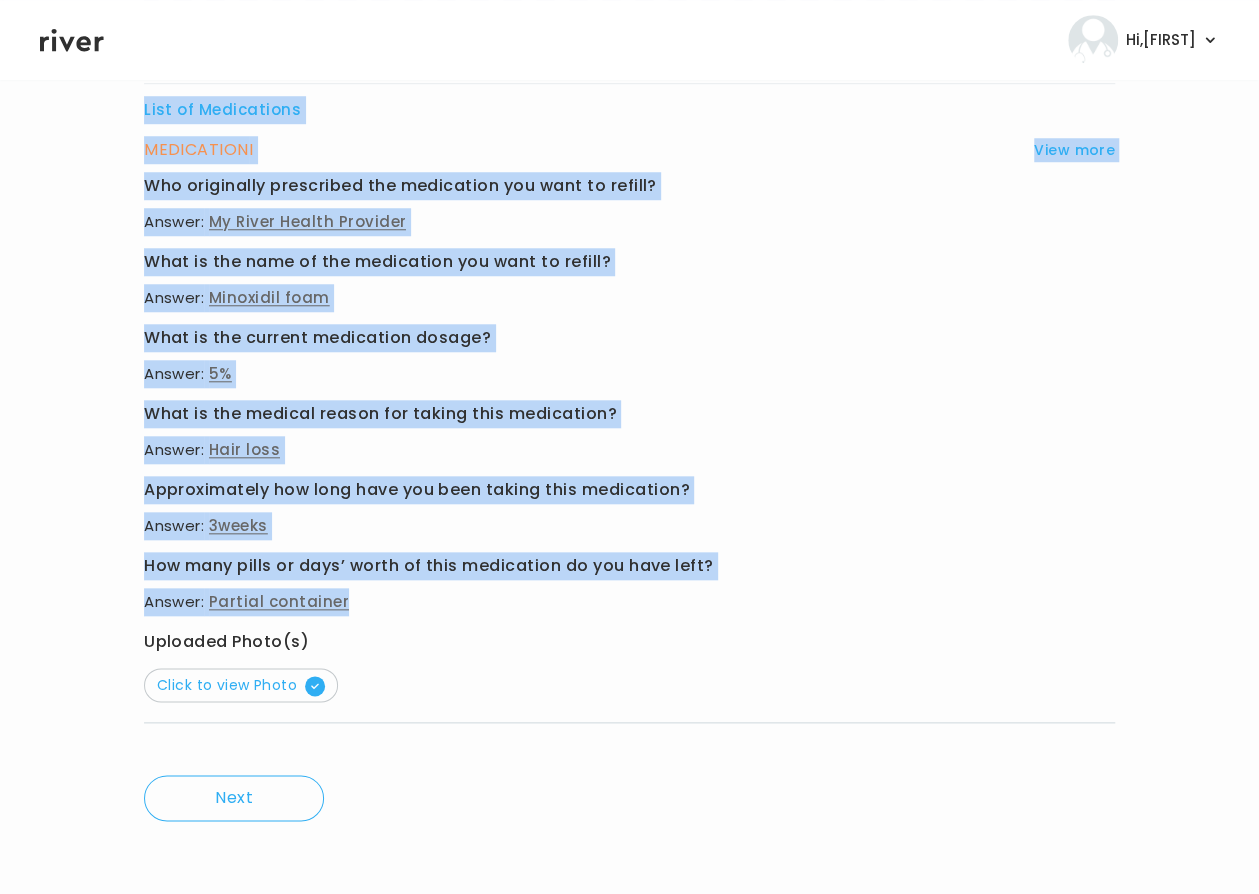 click on "List of Medications MEDICATION  I View more Who originally prescribed the medication you want to refill? Answer:   My River Health Provider What is the name of the medication you want to refill? Answer:   Minoxidil foam What is the current medication dosage? Answer:   5% What is the medical reason for taking this medication? Answer:   Hair loss Approximately how long have you been taking this medication? Answer:   3weeks How many pills or days’ worth of this medication do you have left? Answer:   Partial container Uploaded Photo(s) Click to view Photo" at bounding box center (629, 159) 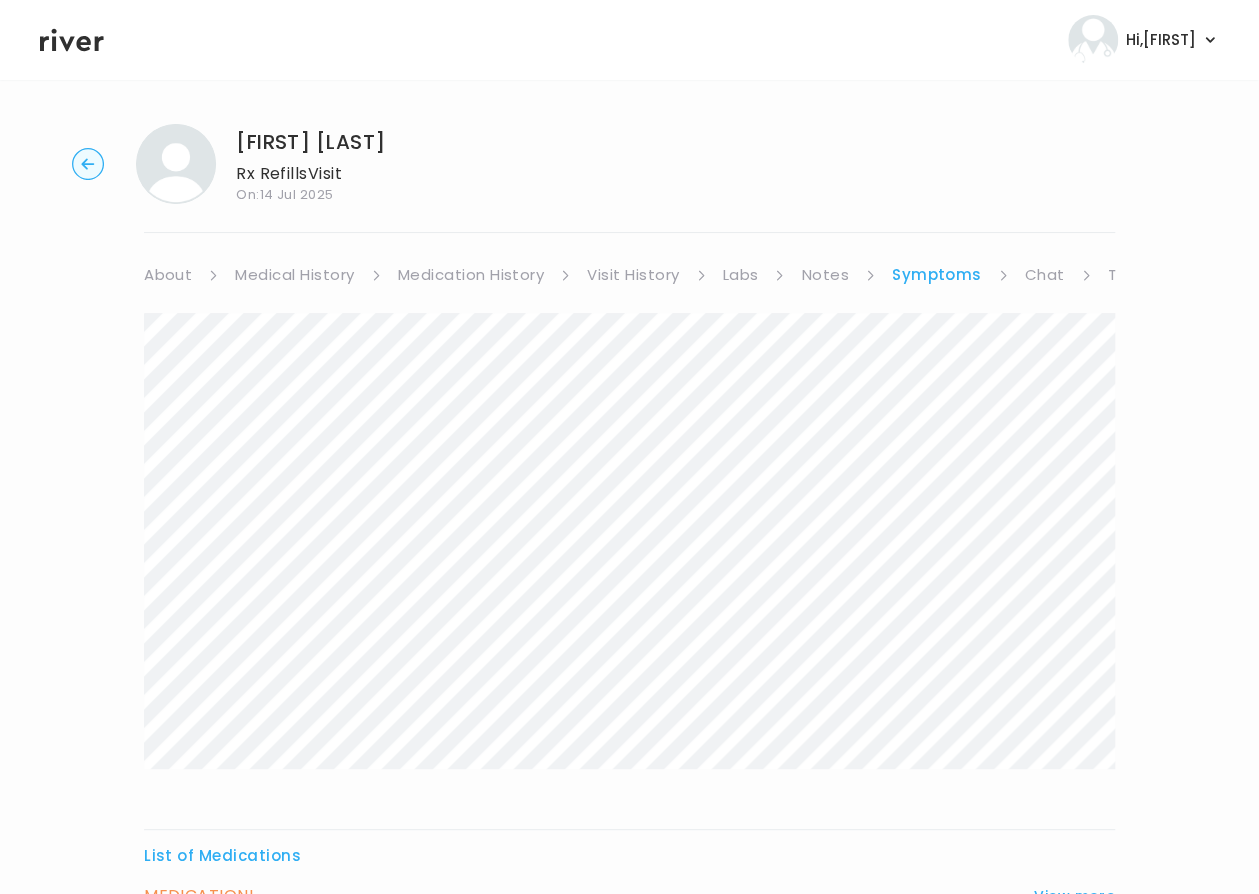 scroll, scrollTop: 0, scrollLeft: 0, axis: both 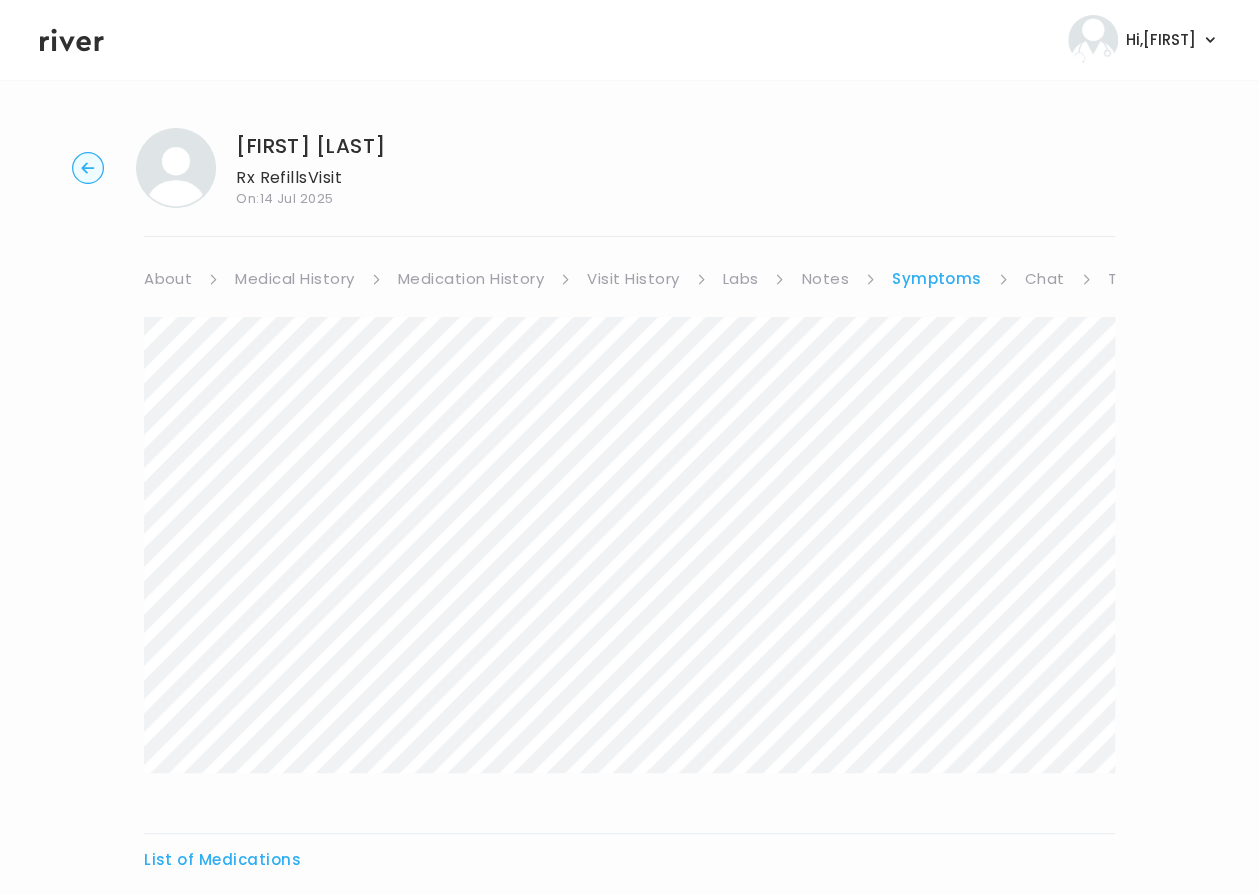 click on "Chat" at bounding box center [1045, 279] 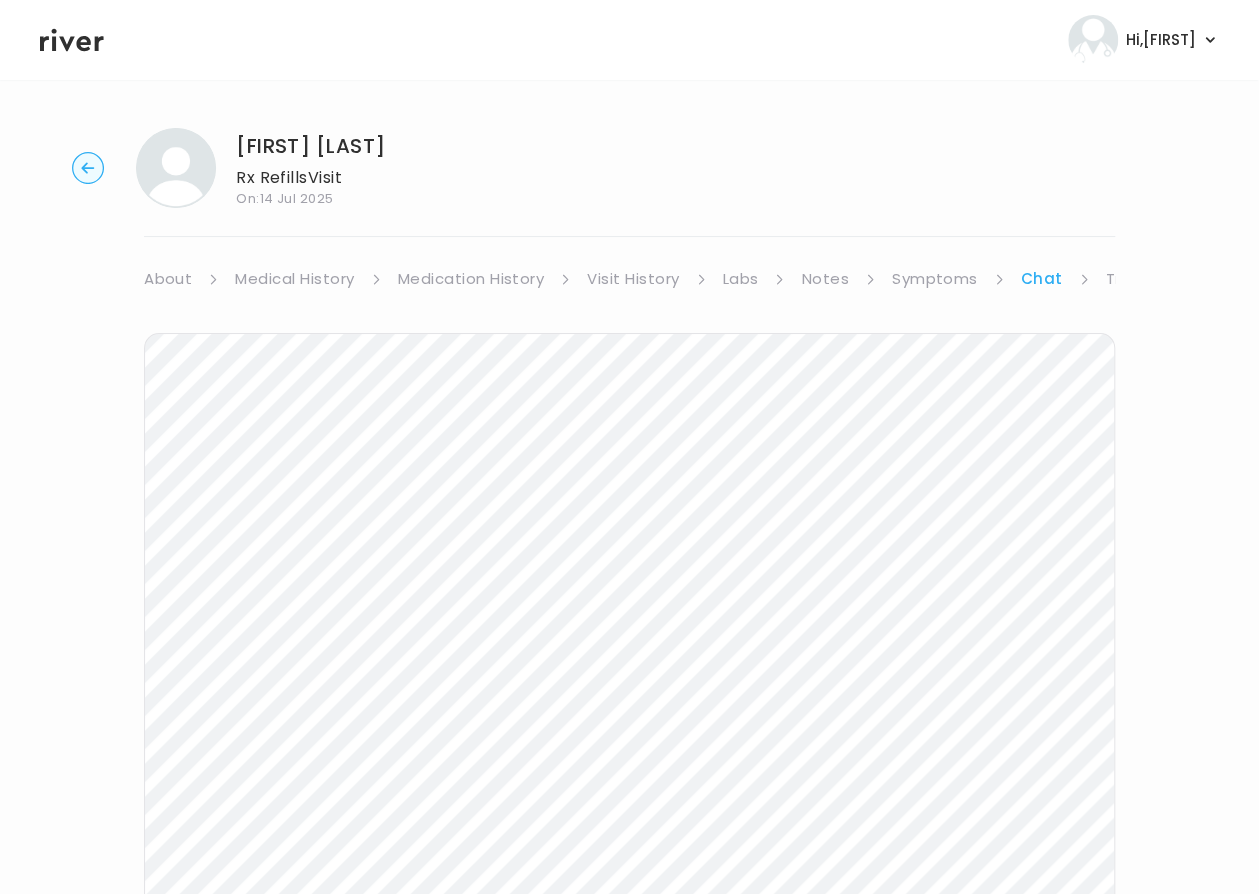 click on "Symptoms" at bounding box center [935, 279] 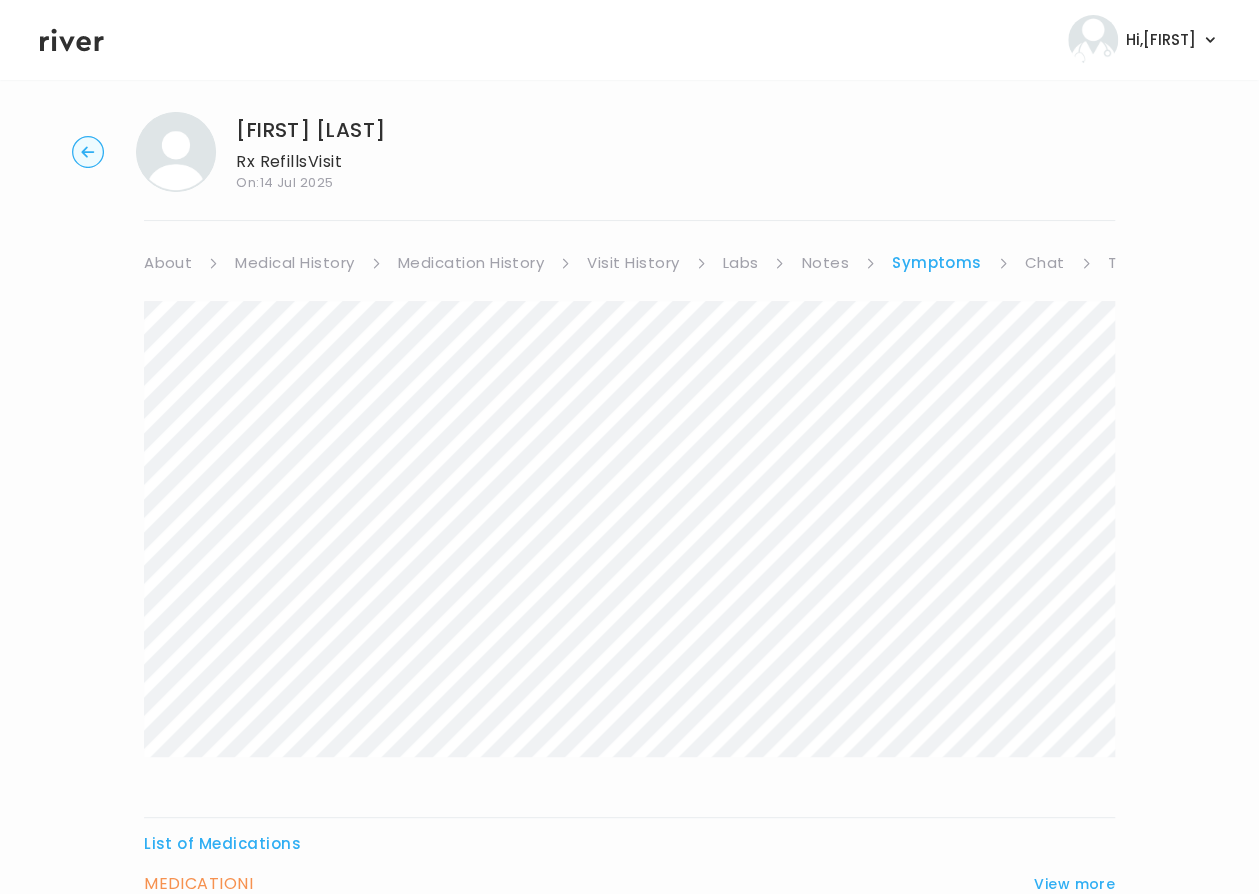 scroll, scrollTop: 0, scrollLeft: 0, axis: both 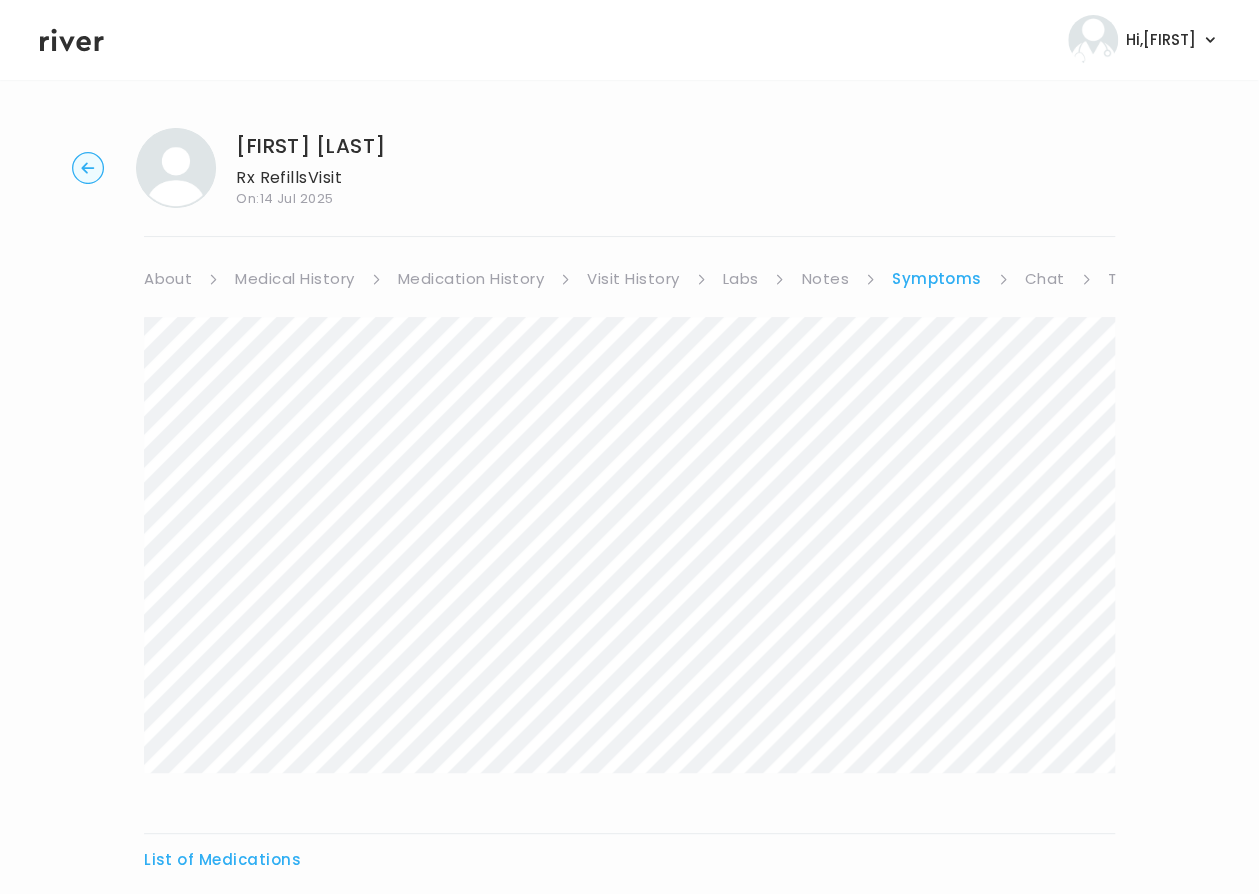 click on "Medication History" at bounding box center [471, 279] 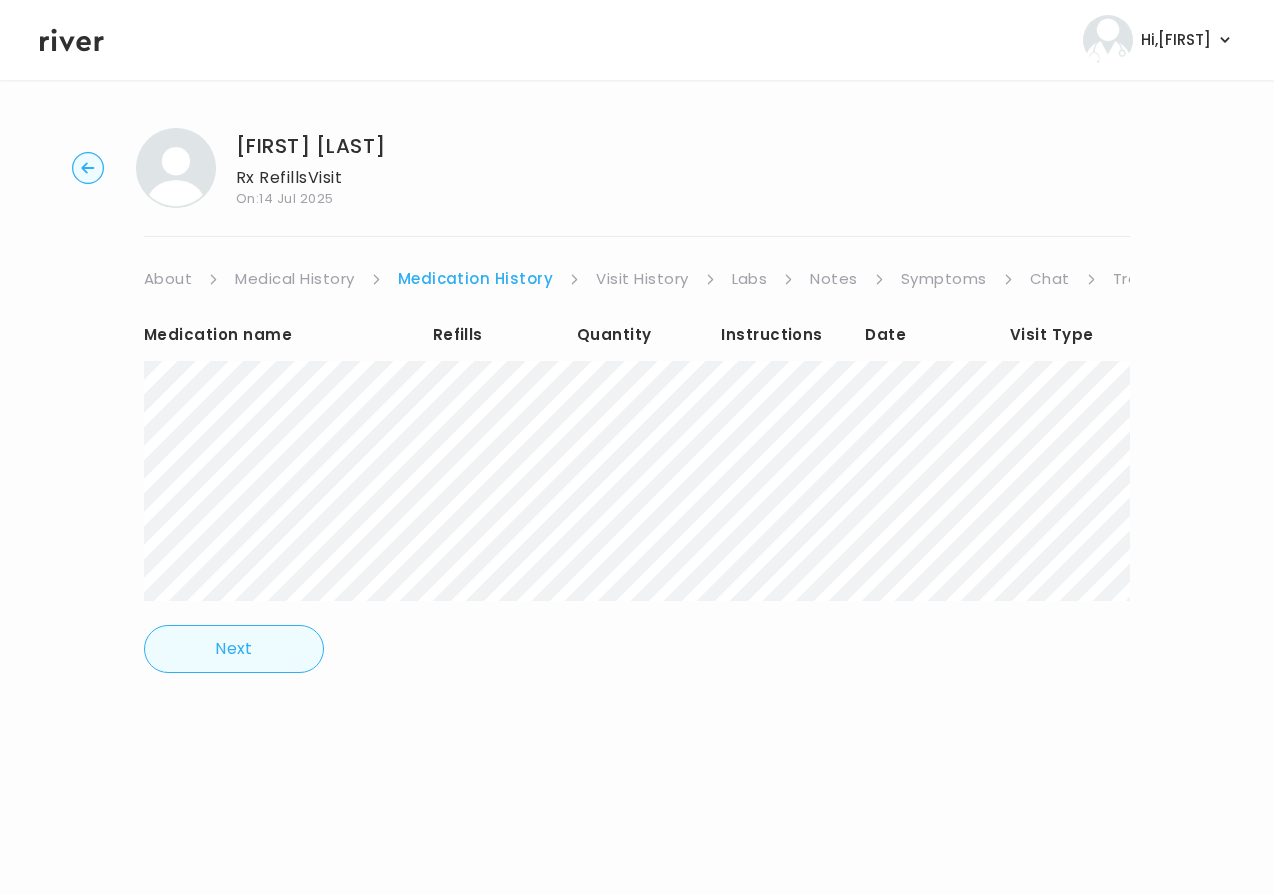 click on "Next" at bounding box center [234, 649] 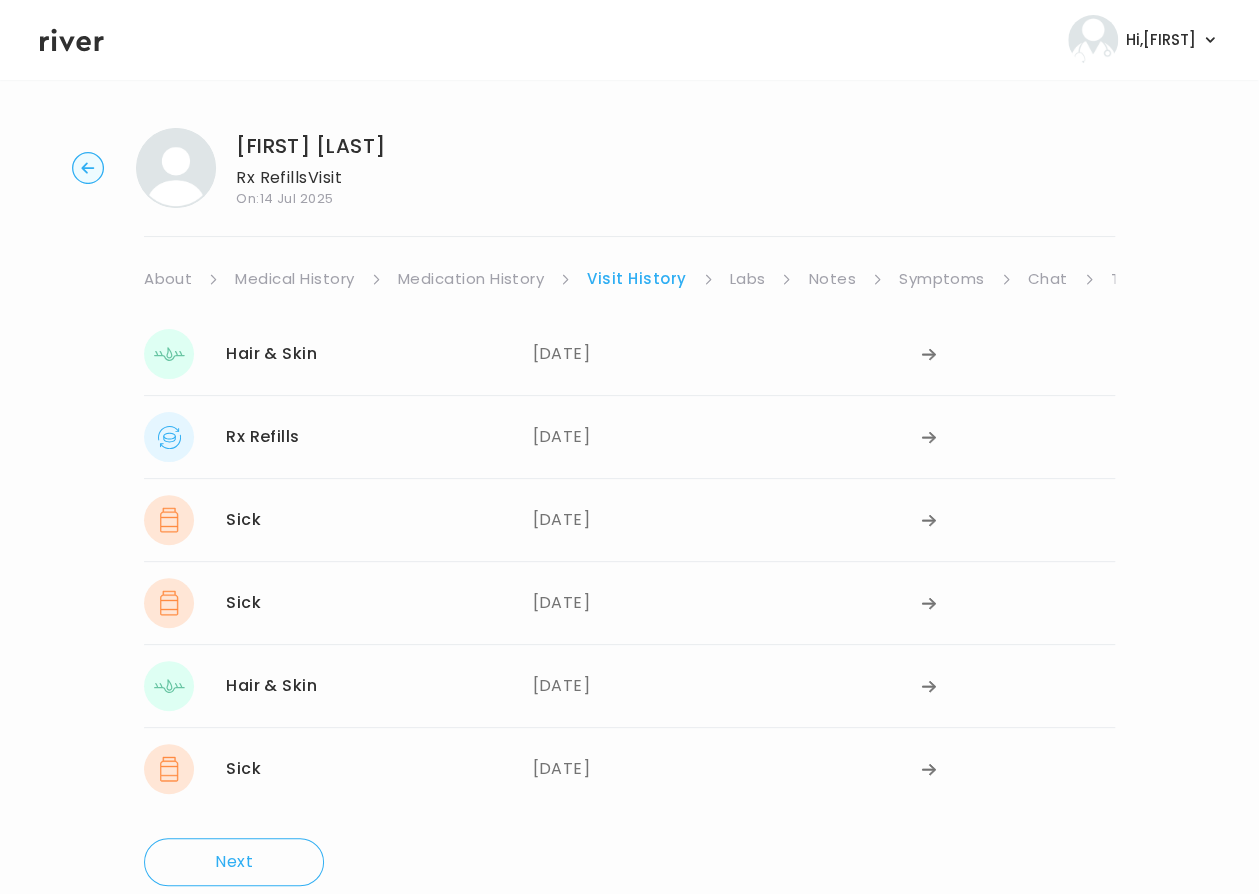 click on "Medication History" at bounding box center [471, 279] 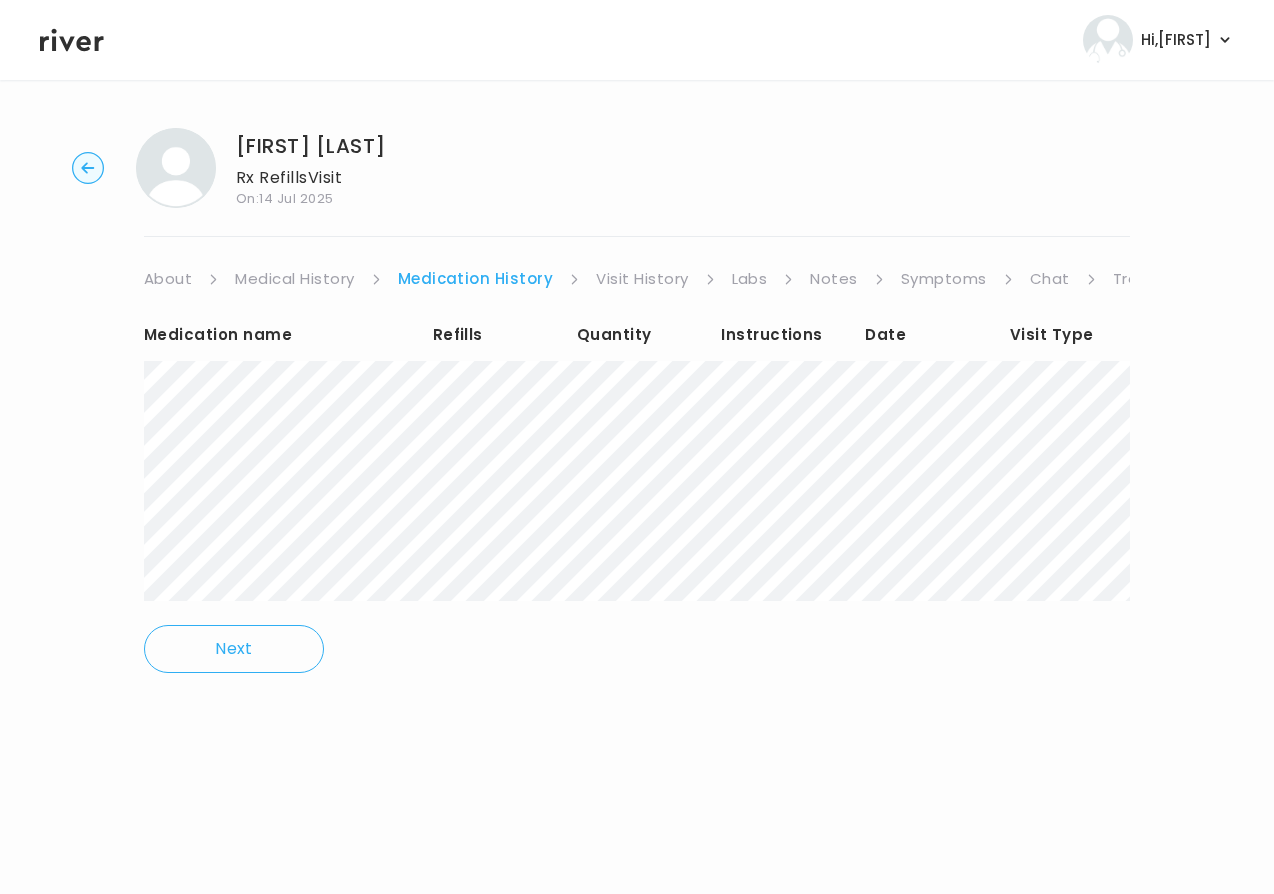 click on "Symptoms" at bounding box center [944, 279] 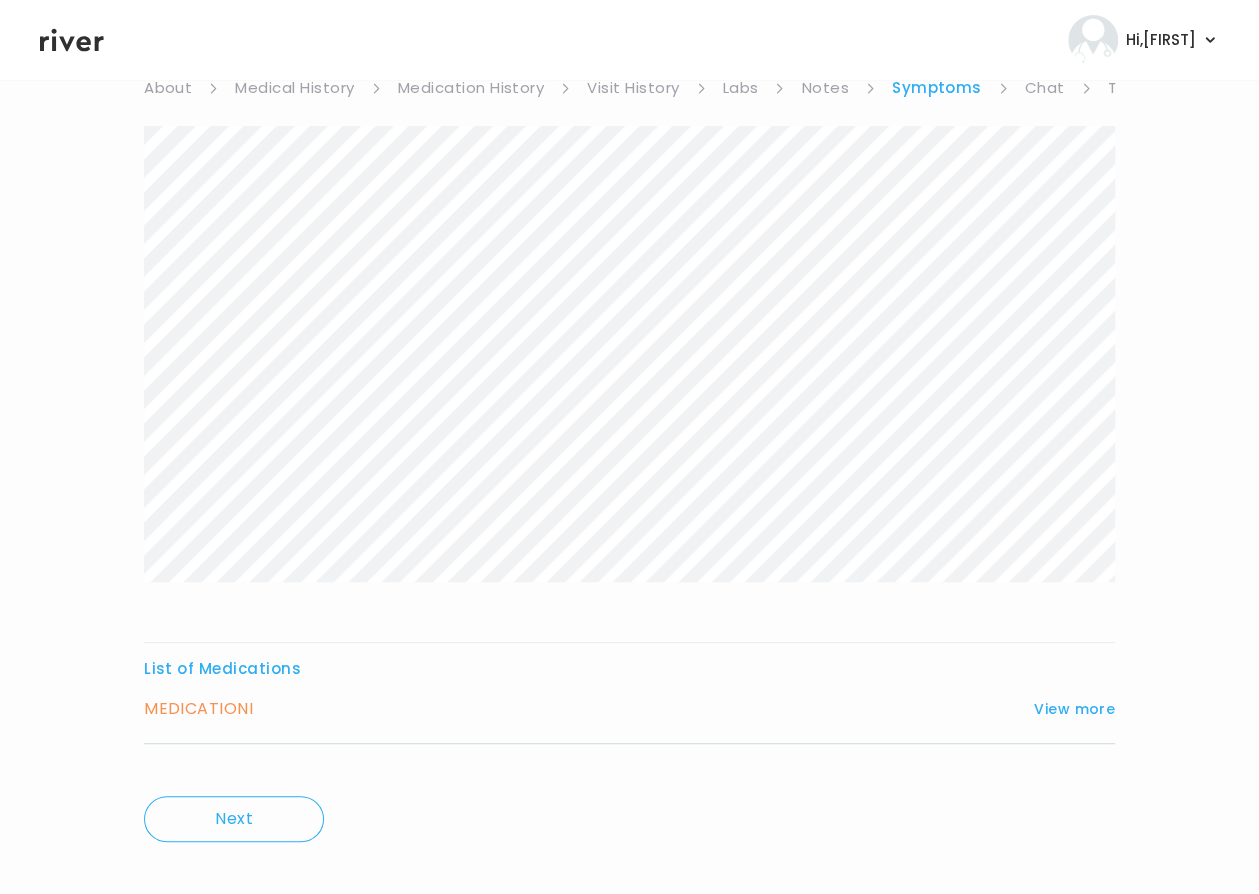 scroll, scrollTop: 213, scrollLeft: 0, axis: vertical 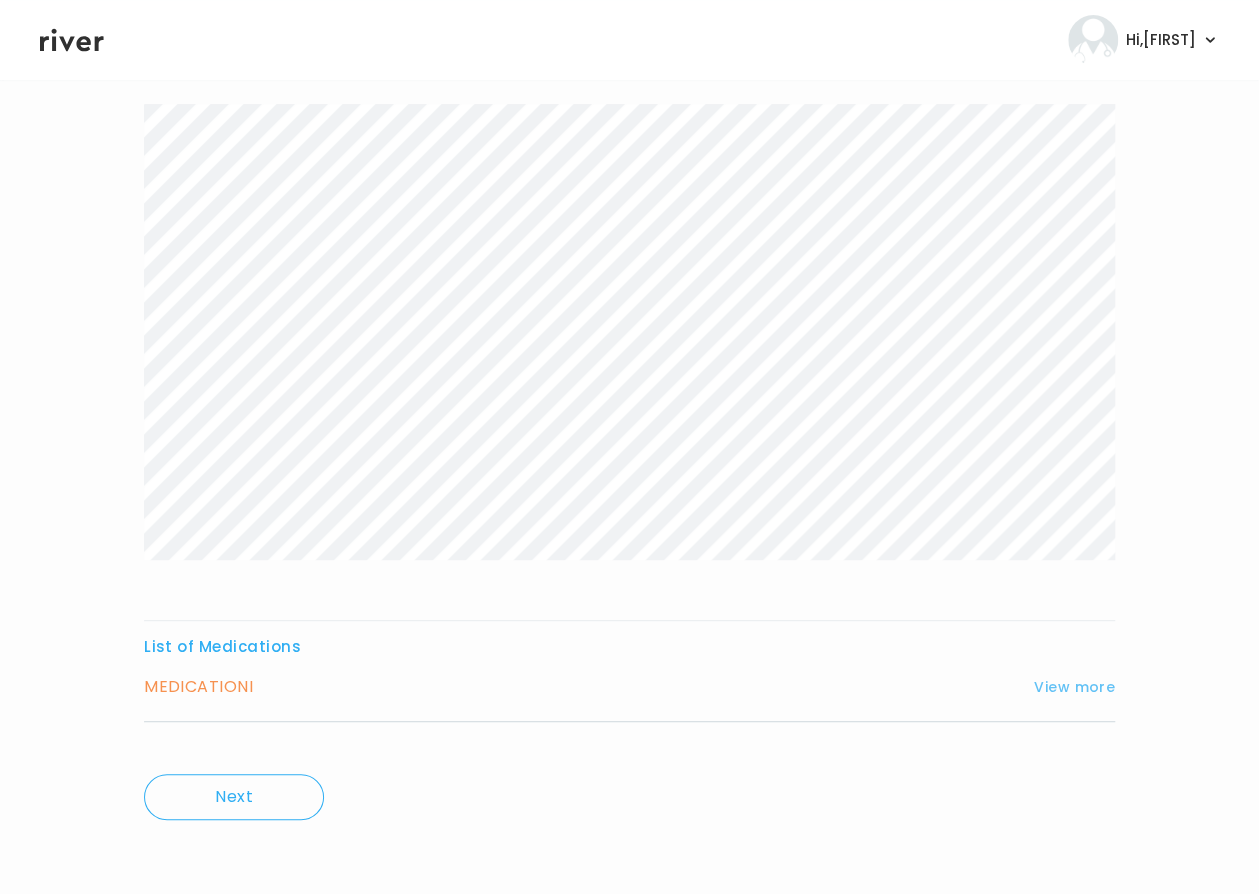 click on "View more" at bounding box center (1074, 687) 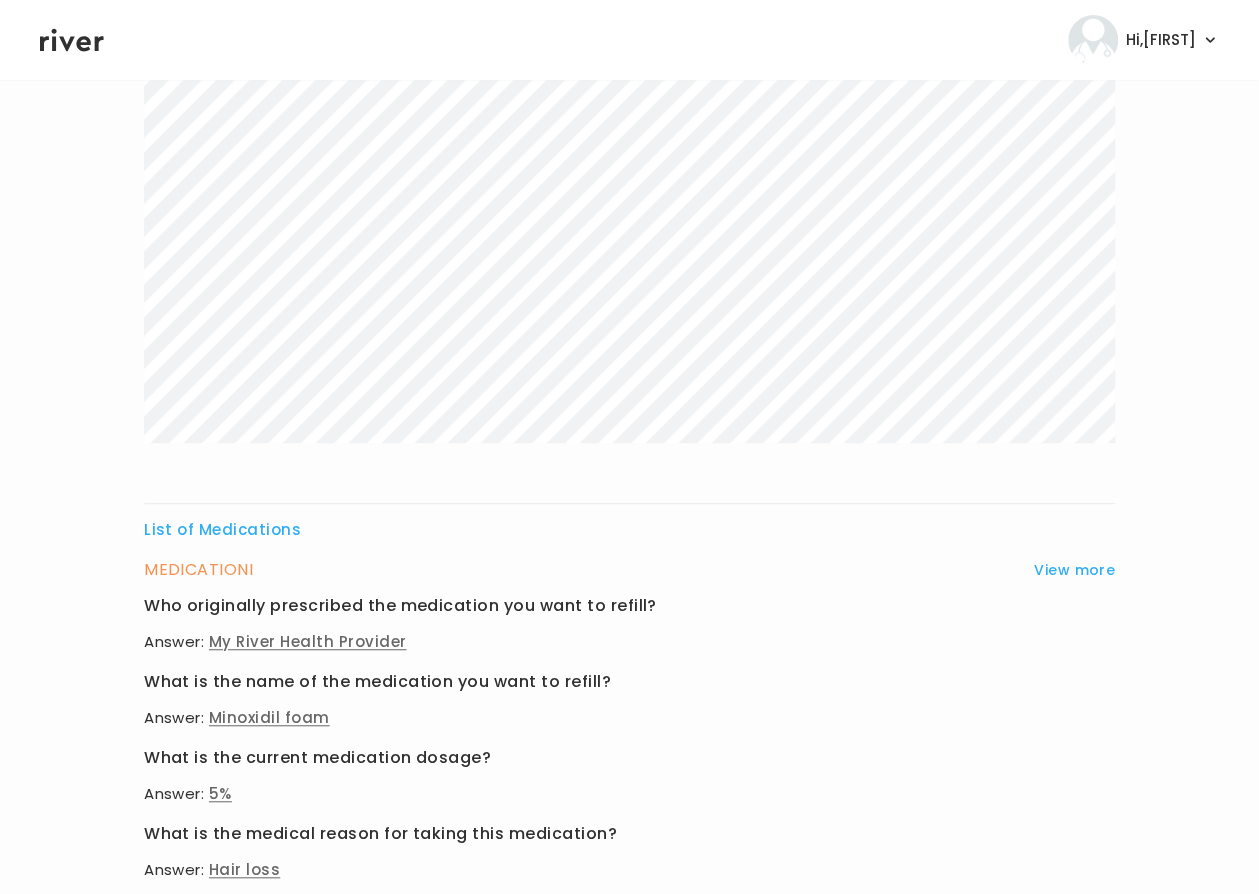 scroll, scrollTop: 150, scrollLeft: 0, axis: vertical 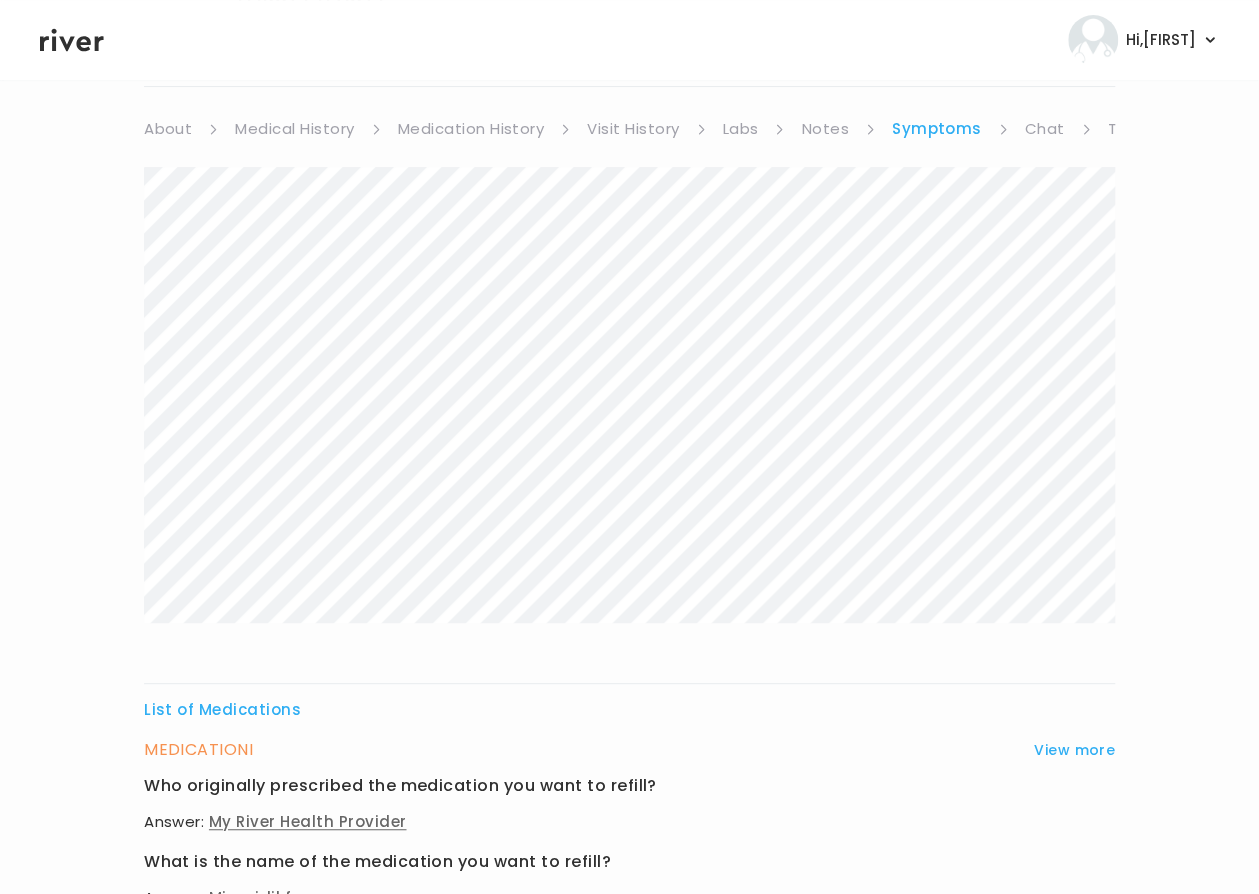 click on "Medication History" at bounding box center [471, 129] 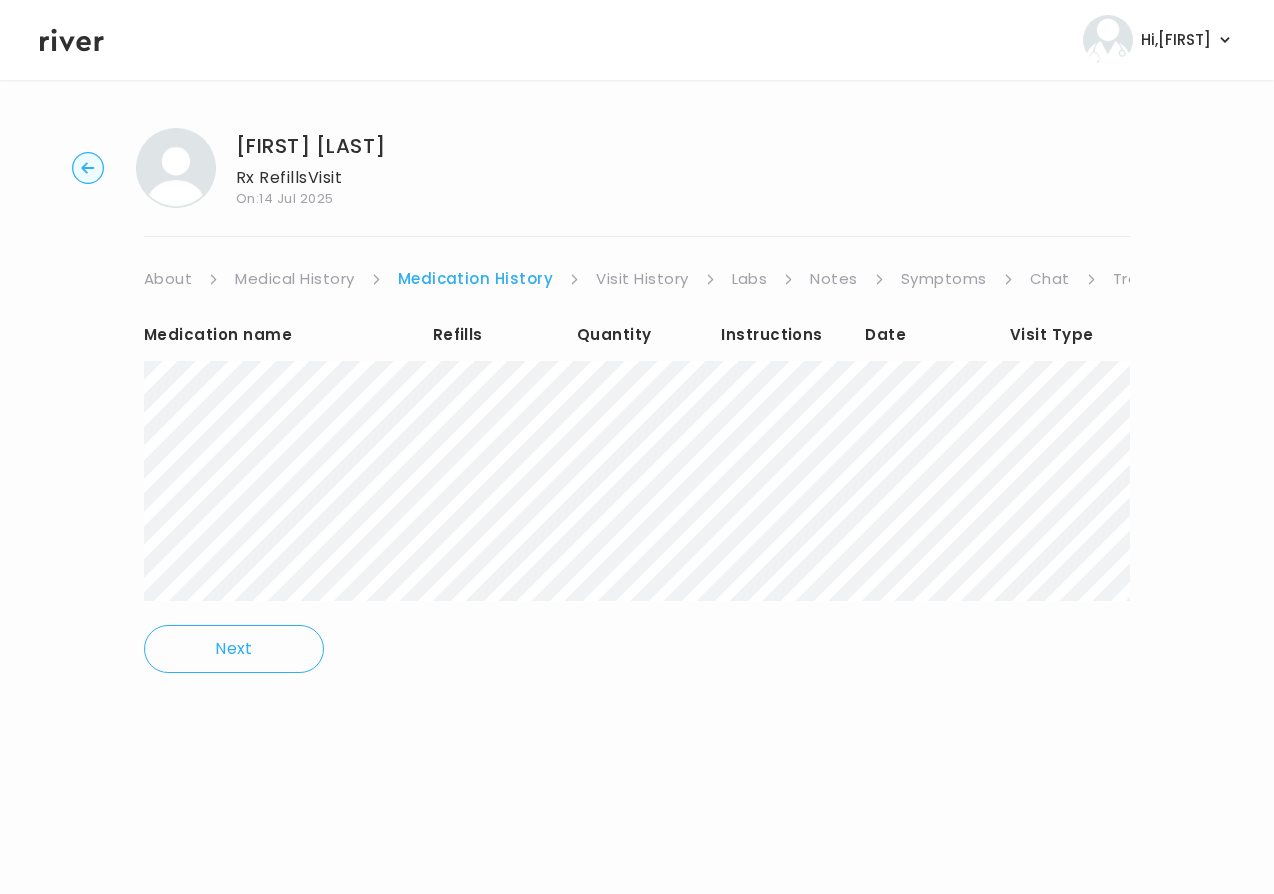 click on "Symptoms" at bounding box center [944, 279] 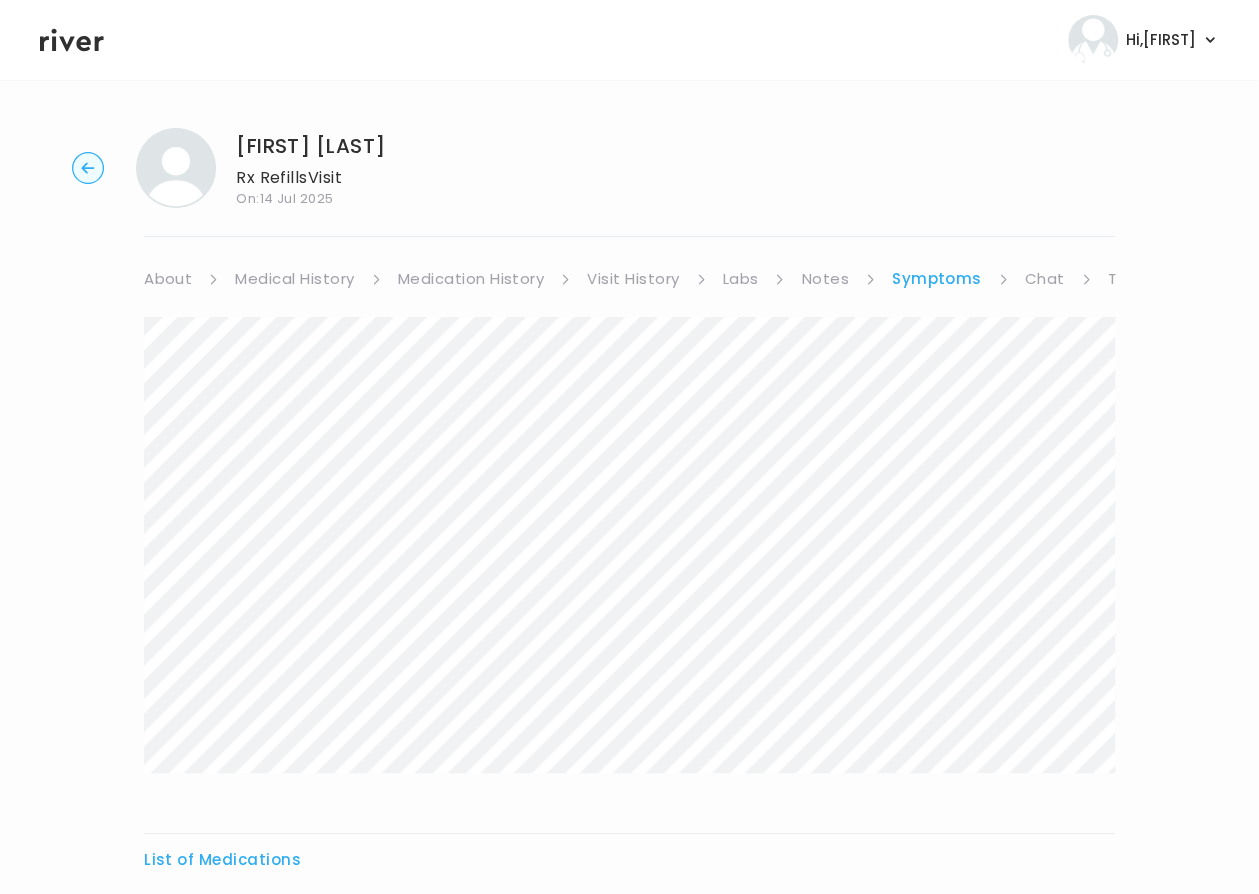 scroll, scrollTop: 213, scrollLeft: 0, axis: vertical 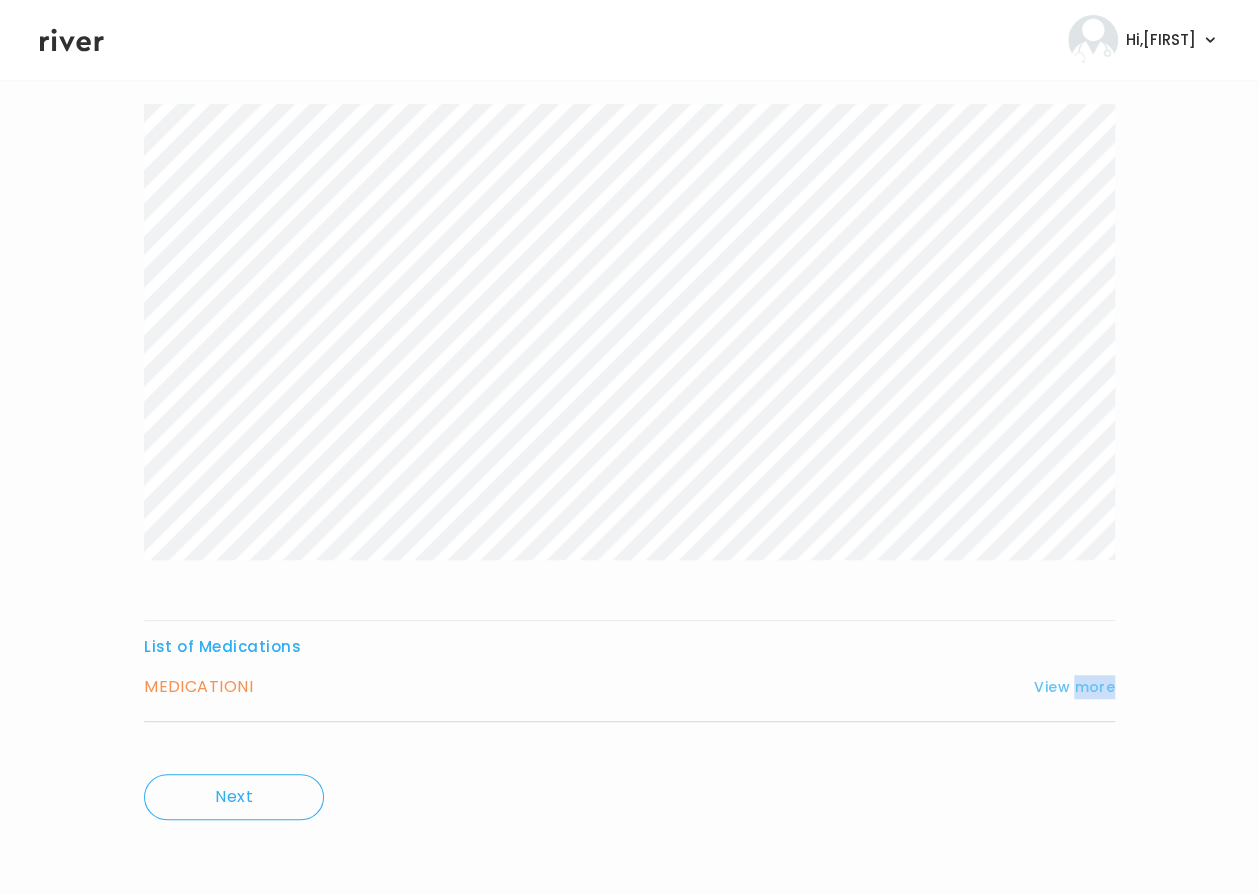 click on "View more" at bounding box center (1074, 687) 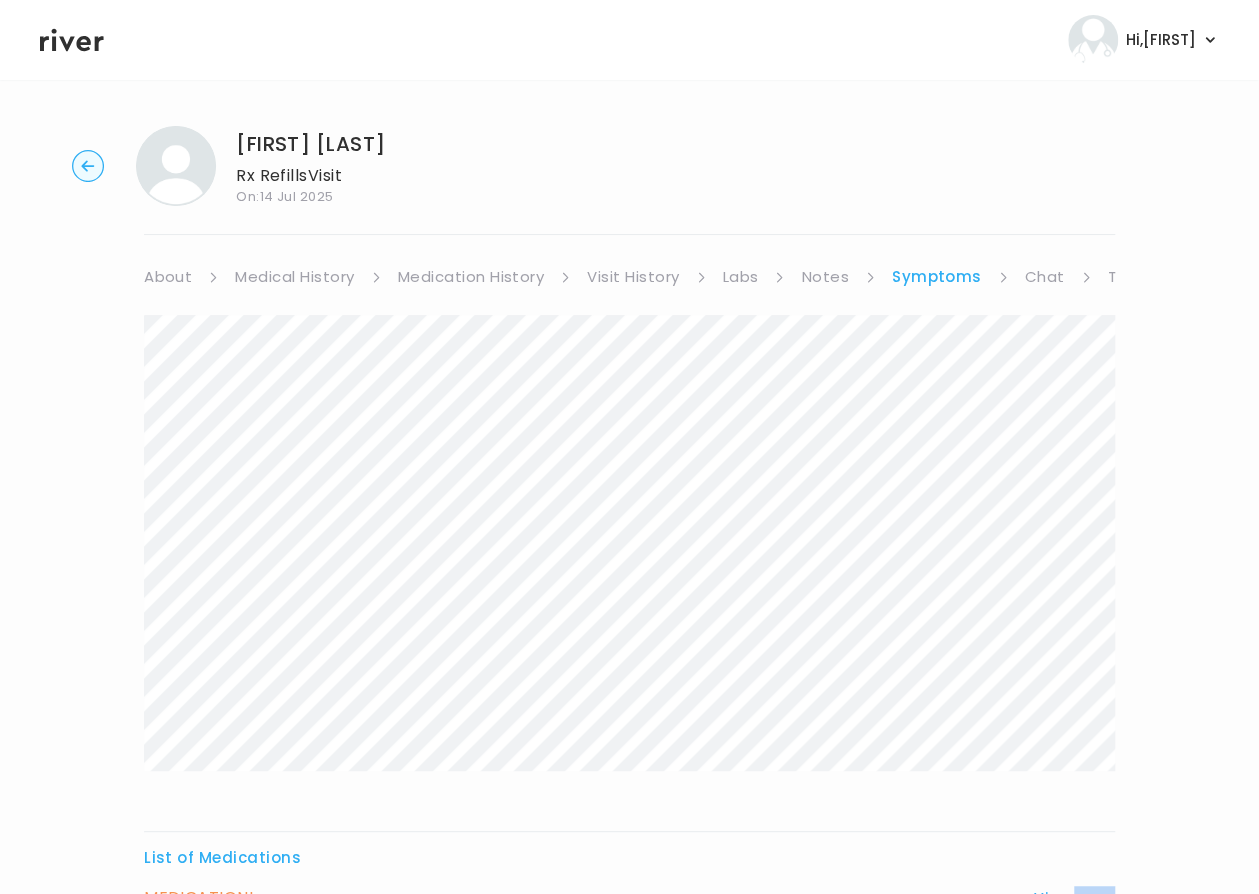 scroll, scrollTop: 0, scrollLeft: 0, axis: both 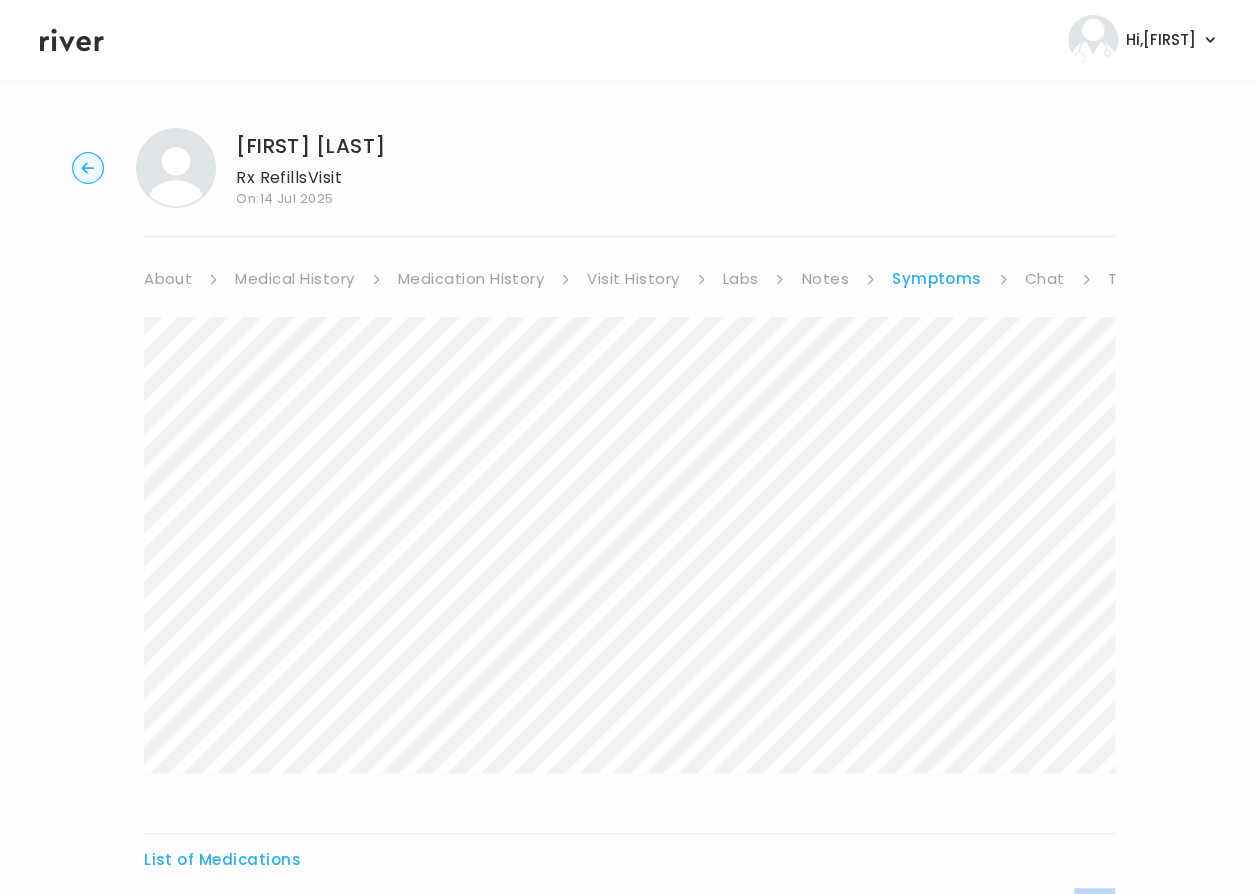 click on "Medication History" at bounding box center [471, 279] 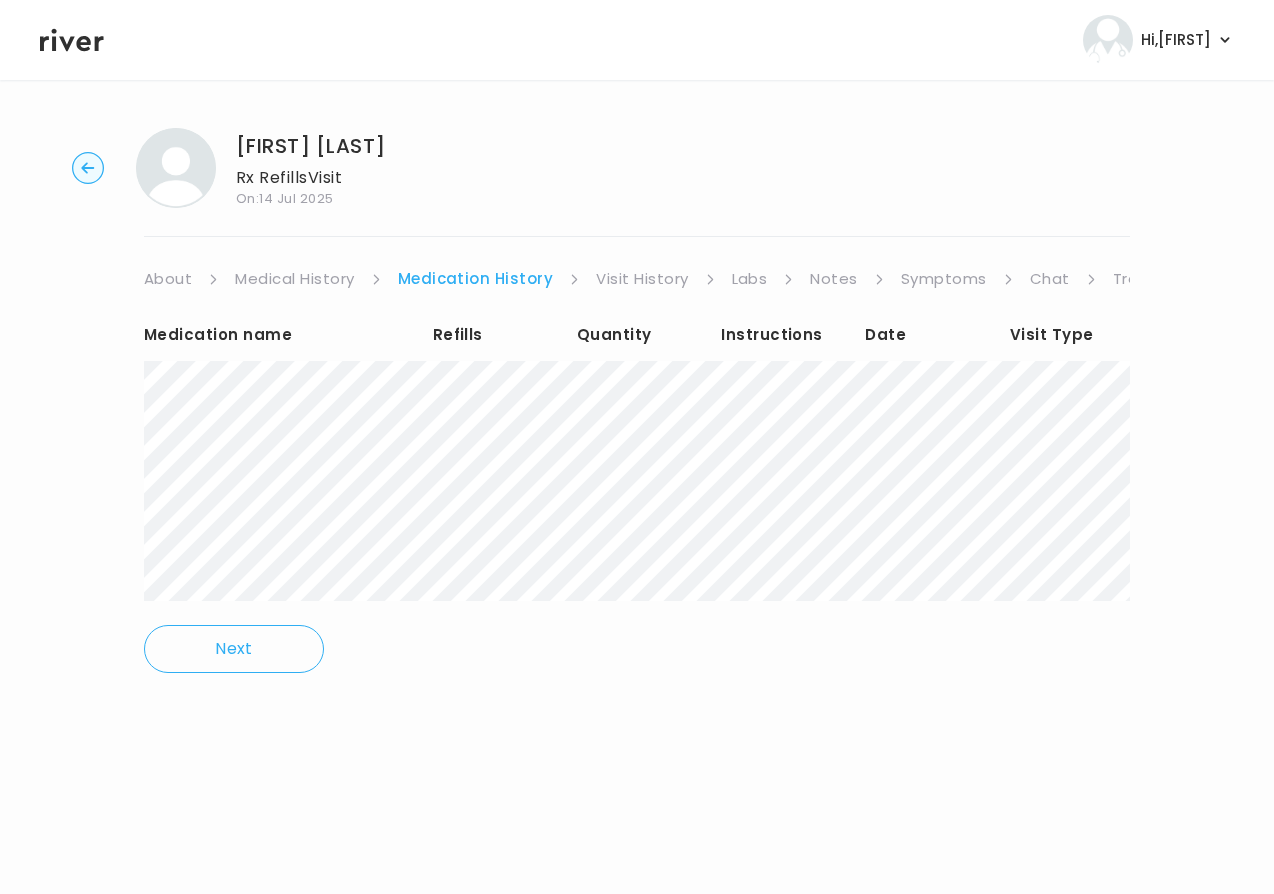 click on "Hi,  [FIRST] Profile Logout" at bounding box center [637, 40] 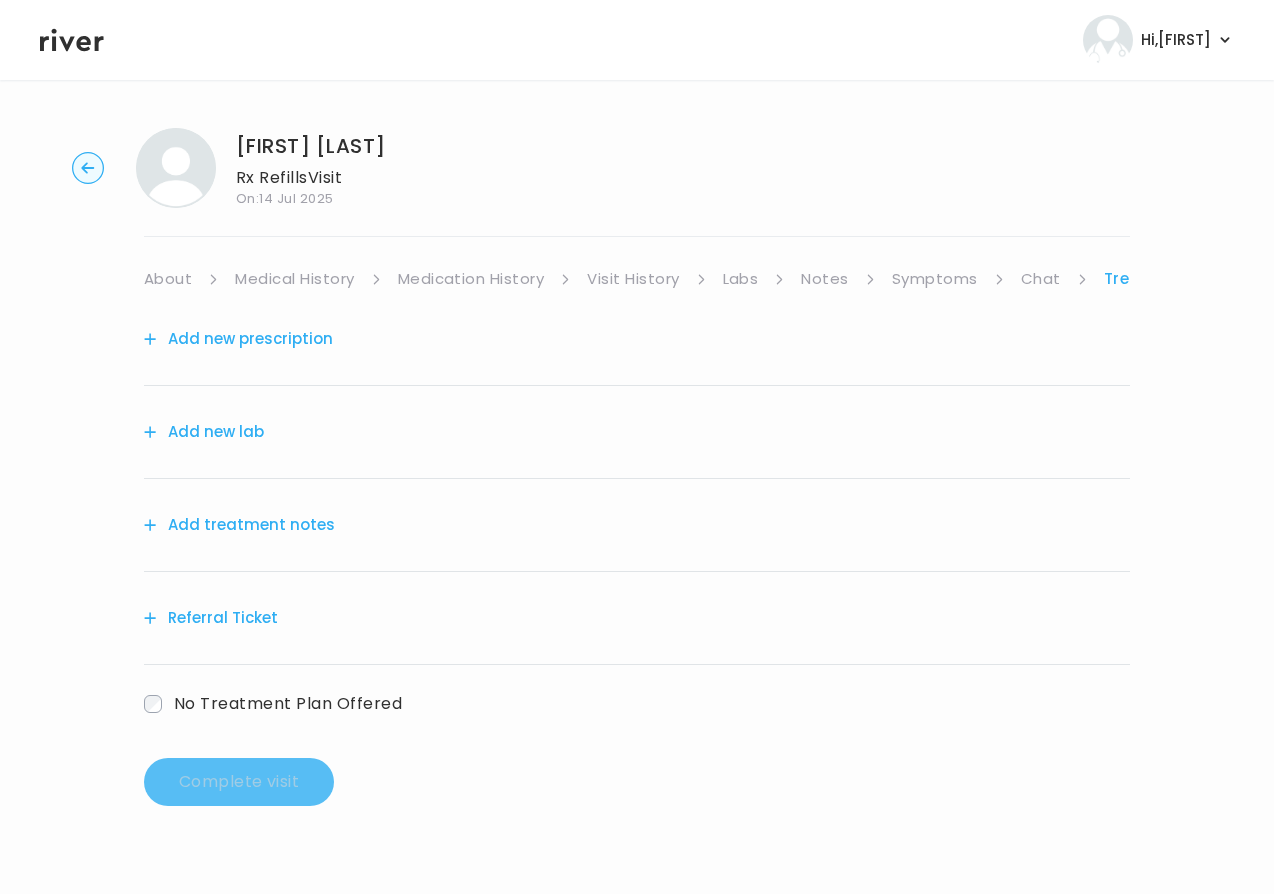 click on "Add treatment notes" at bounding box center (239, 525) 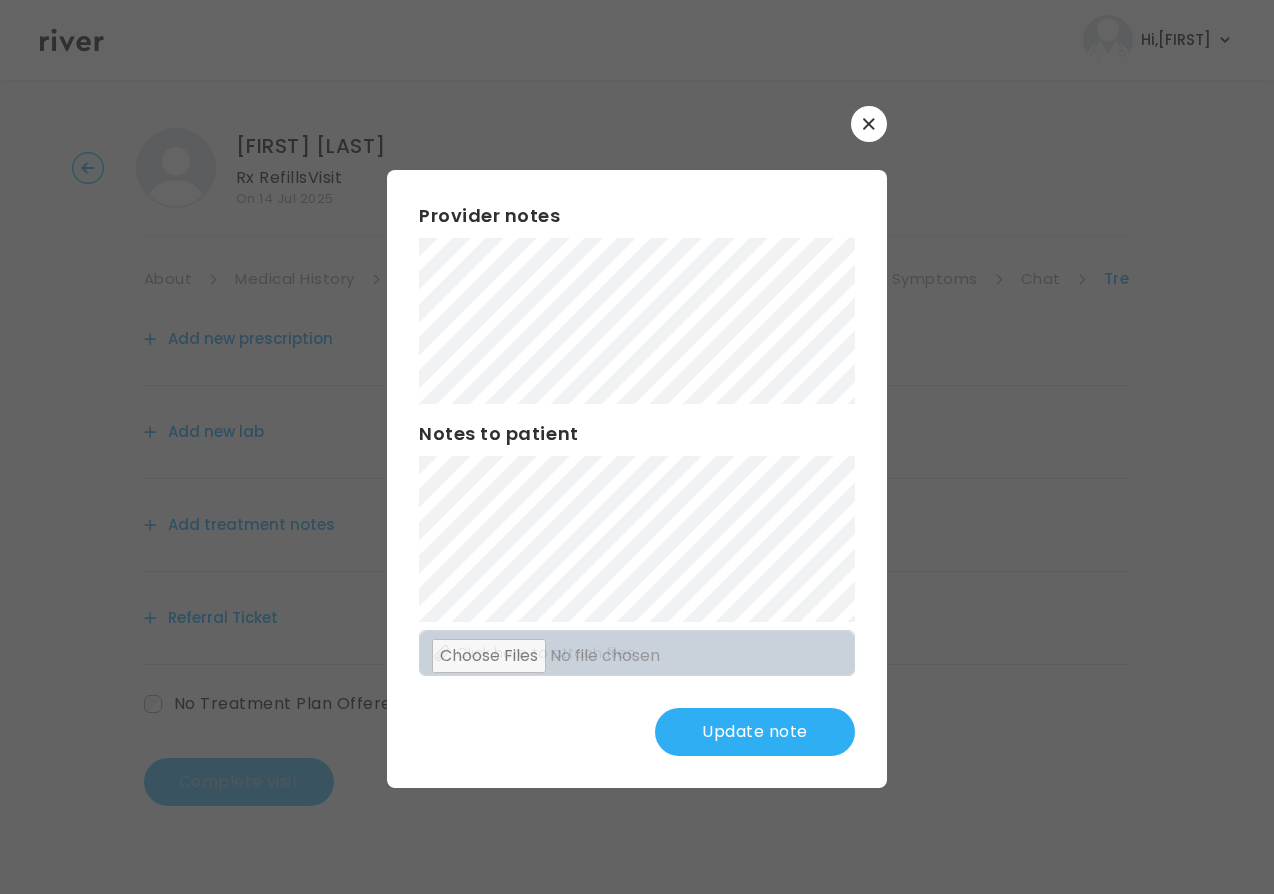 click on "Provider notes Notes to patient Click here to attach files Update note" at bounding box center (637, 479) 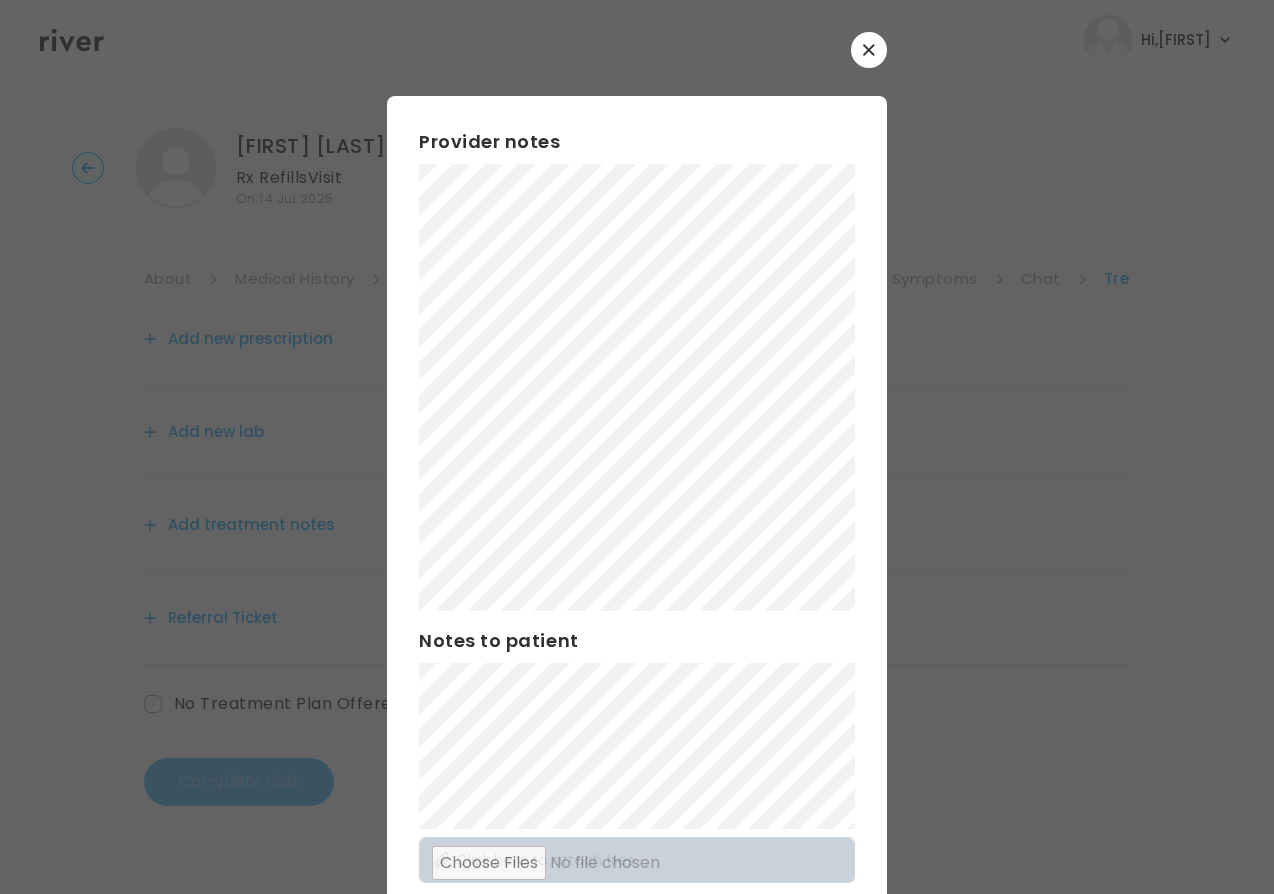 click on "​ Provider notes Notes to patient Click here to attach files Update note" at bounding box center (637, 513) 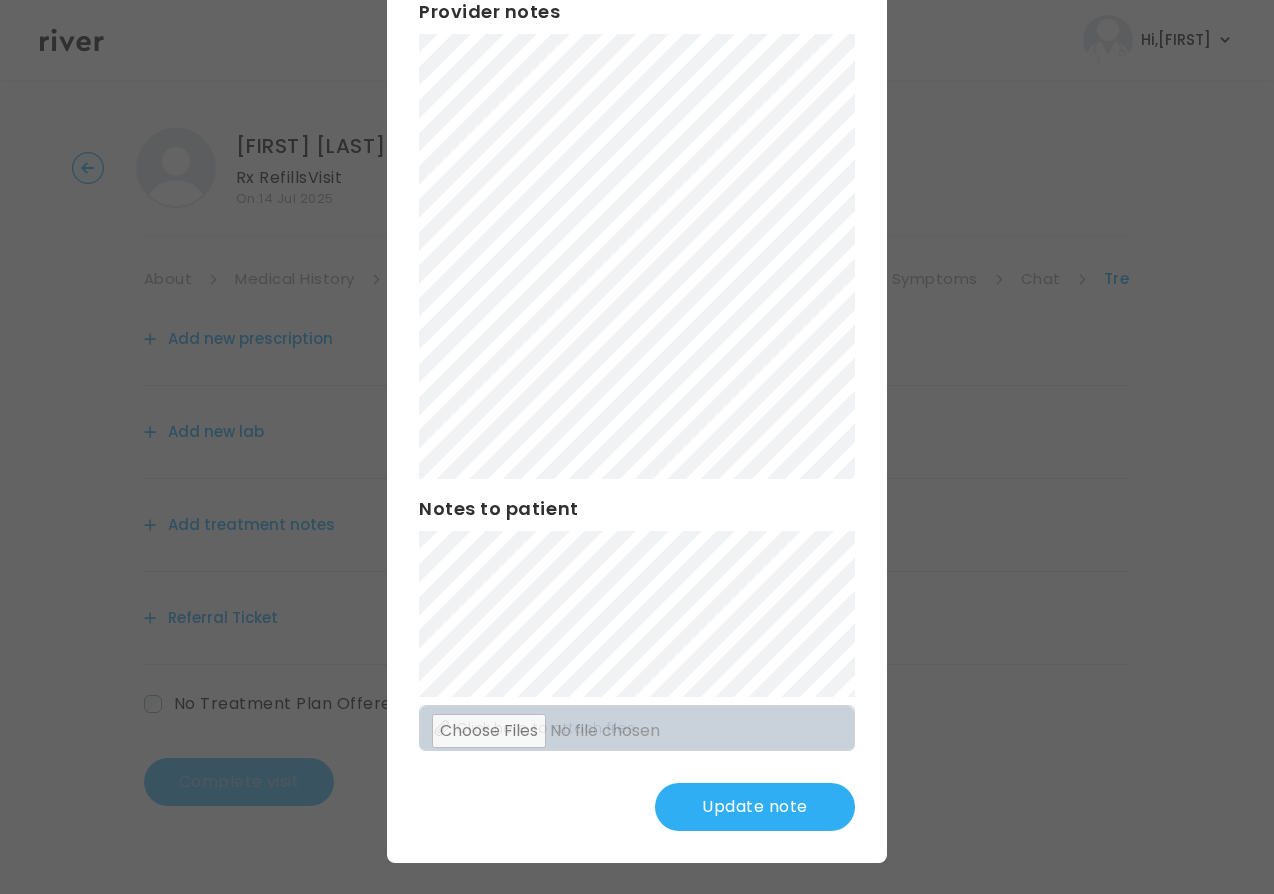 scroll, scrollTop: 130, scrollLeft: 0, axis: vertical 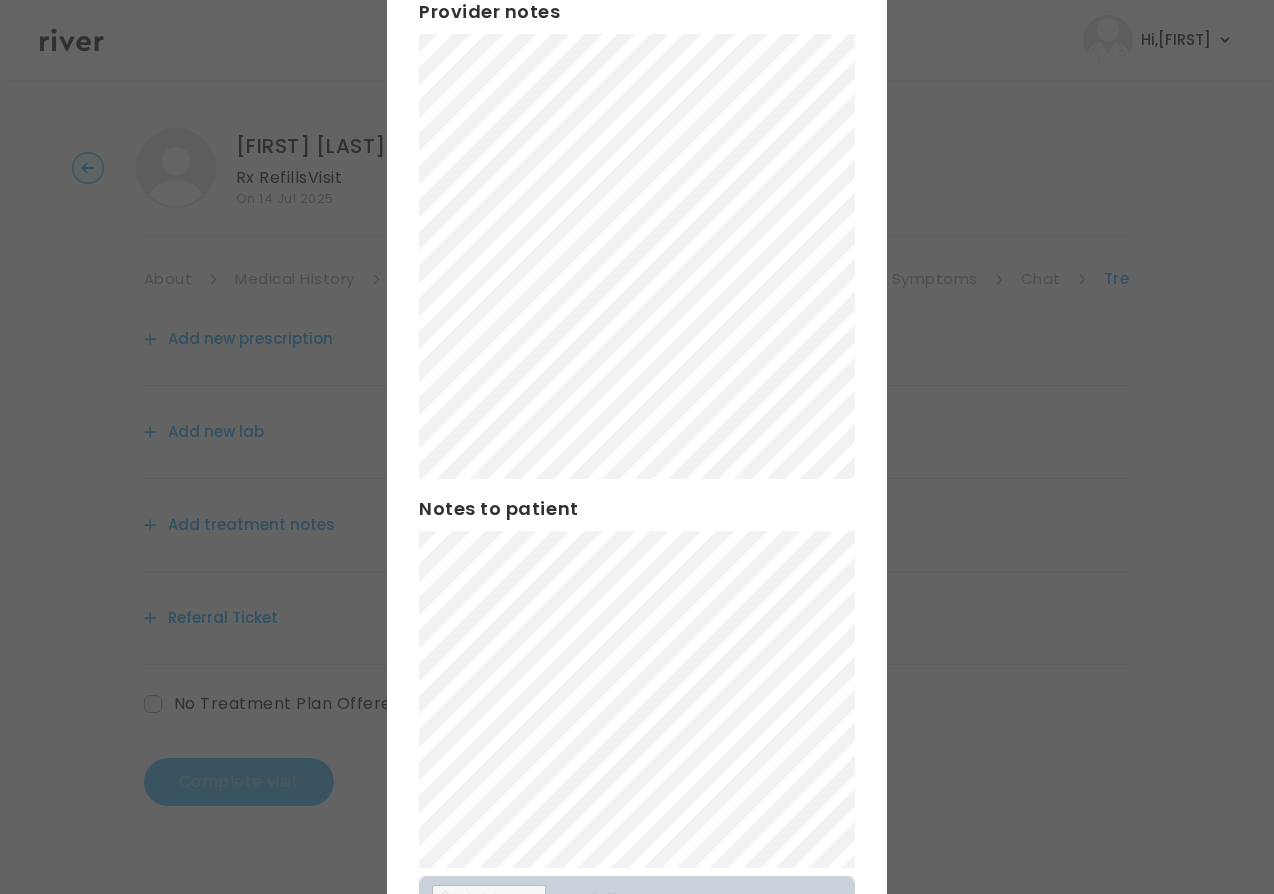 click on "Provider notes Notes to patient Click here to attach files Update note" at bounding box center [637, 500] 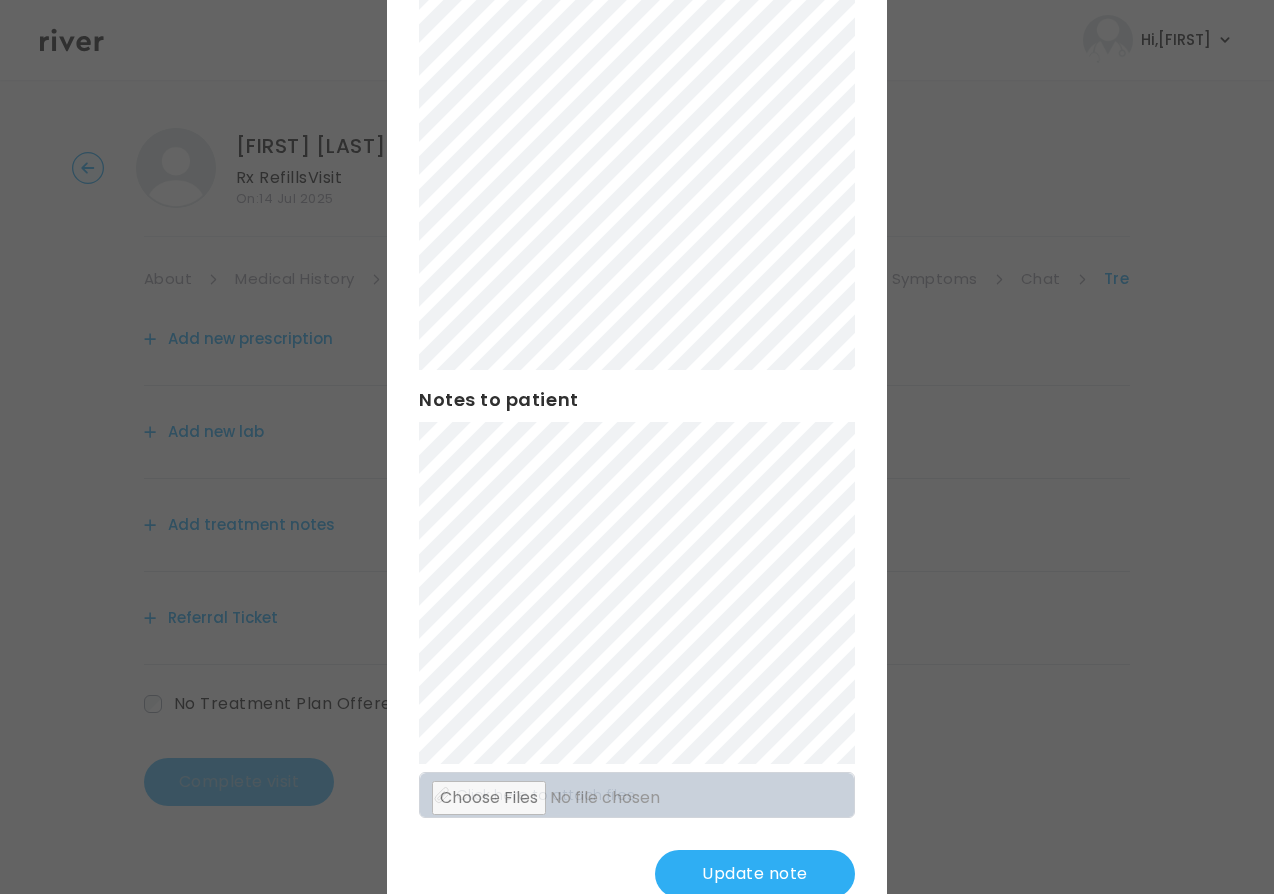 scroll, scrollTop: 307, scrollLeft: 0, axis: vertical 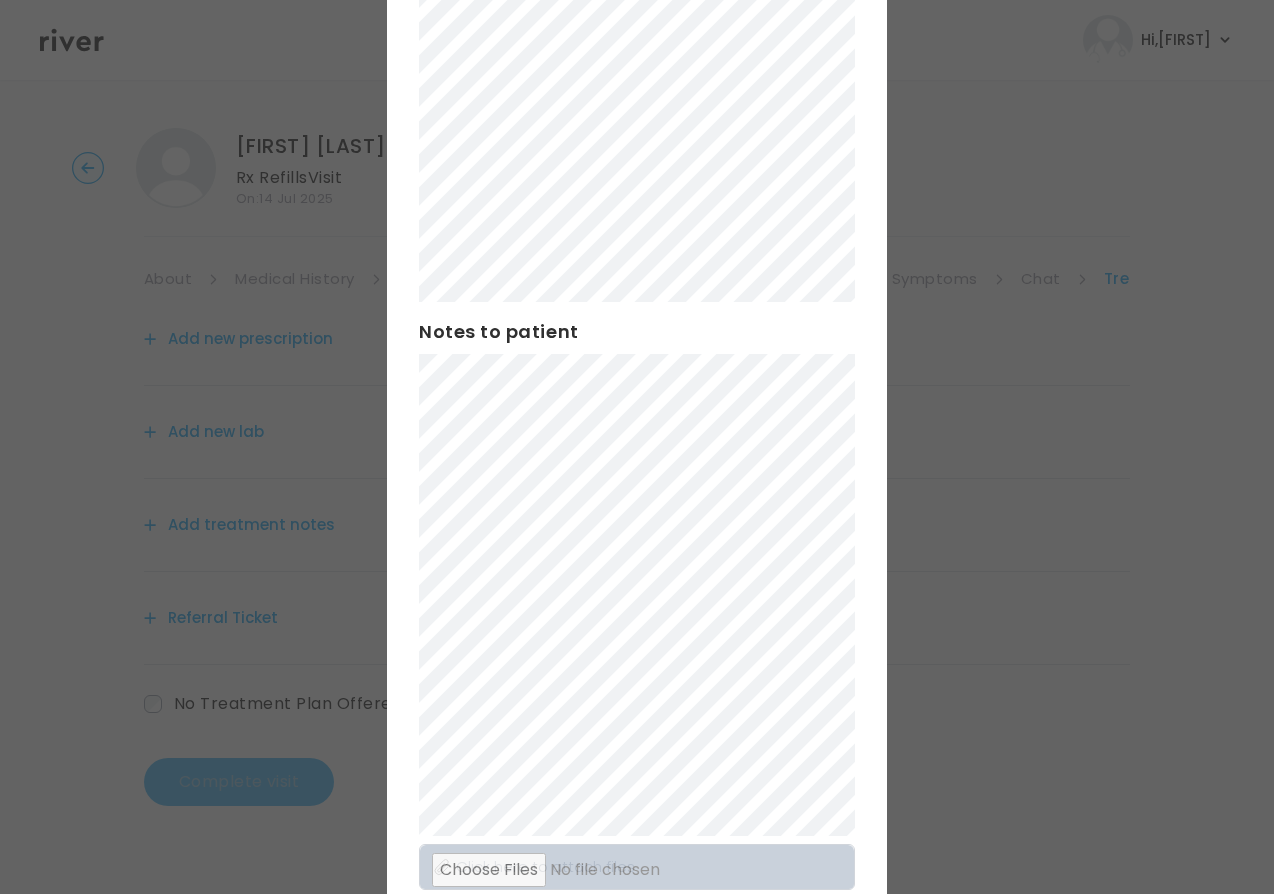 click on "​ Provider notes Notes to patient Click here to attach files Update note" at bounding box center (637, 363) 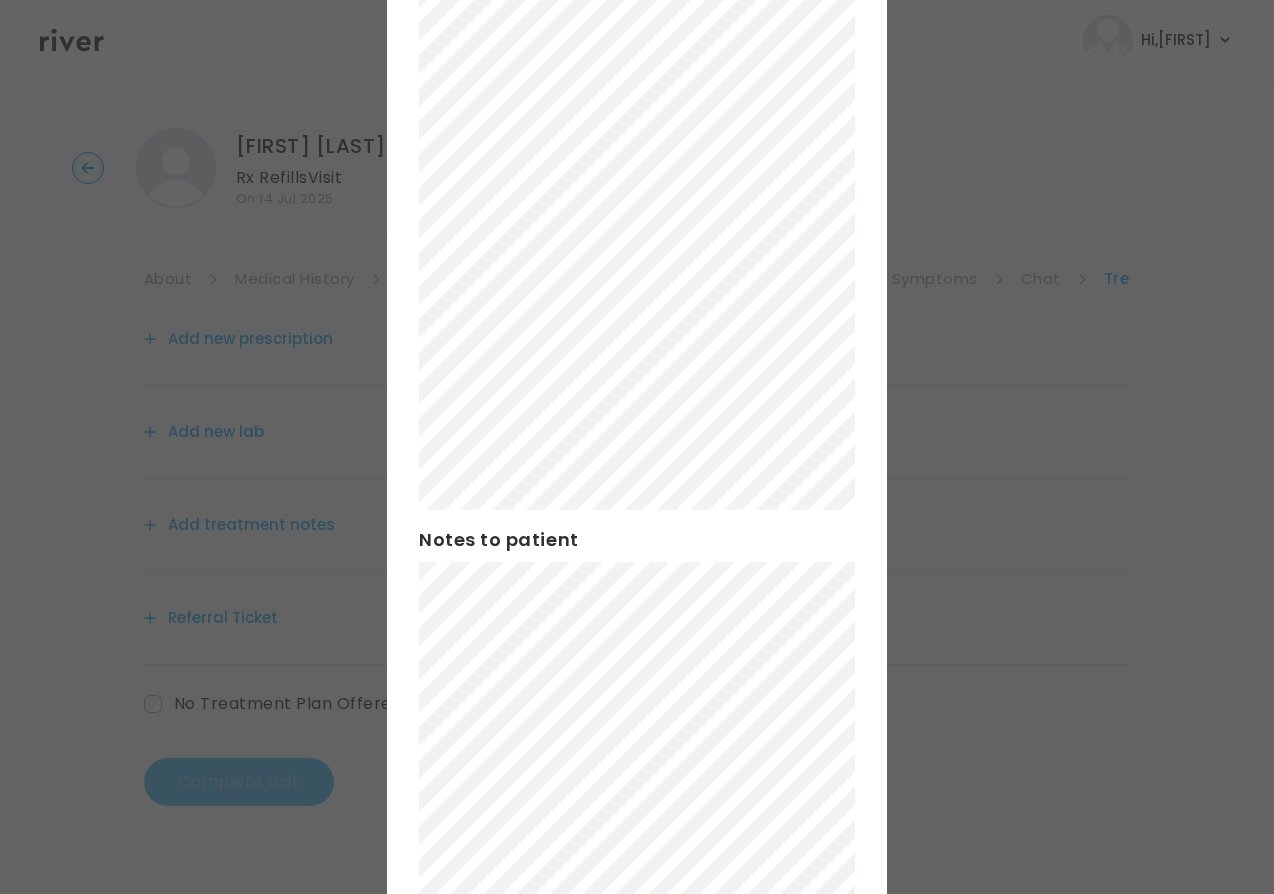 click on "​ Provider notes Notes to patient Click here to attach files Update note" at bounding box center [637, 467] 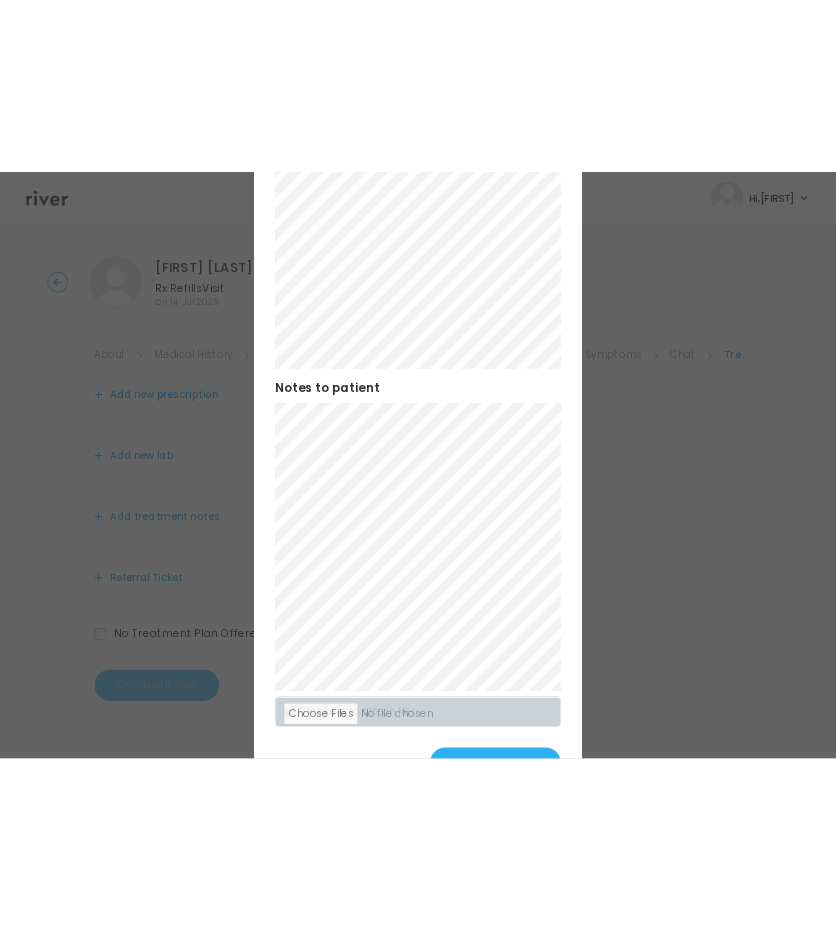 scroll, scrollTop: 402, scrollLeft: 0, axis: vertical 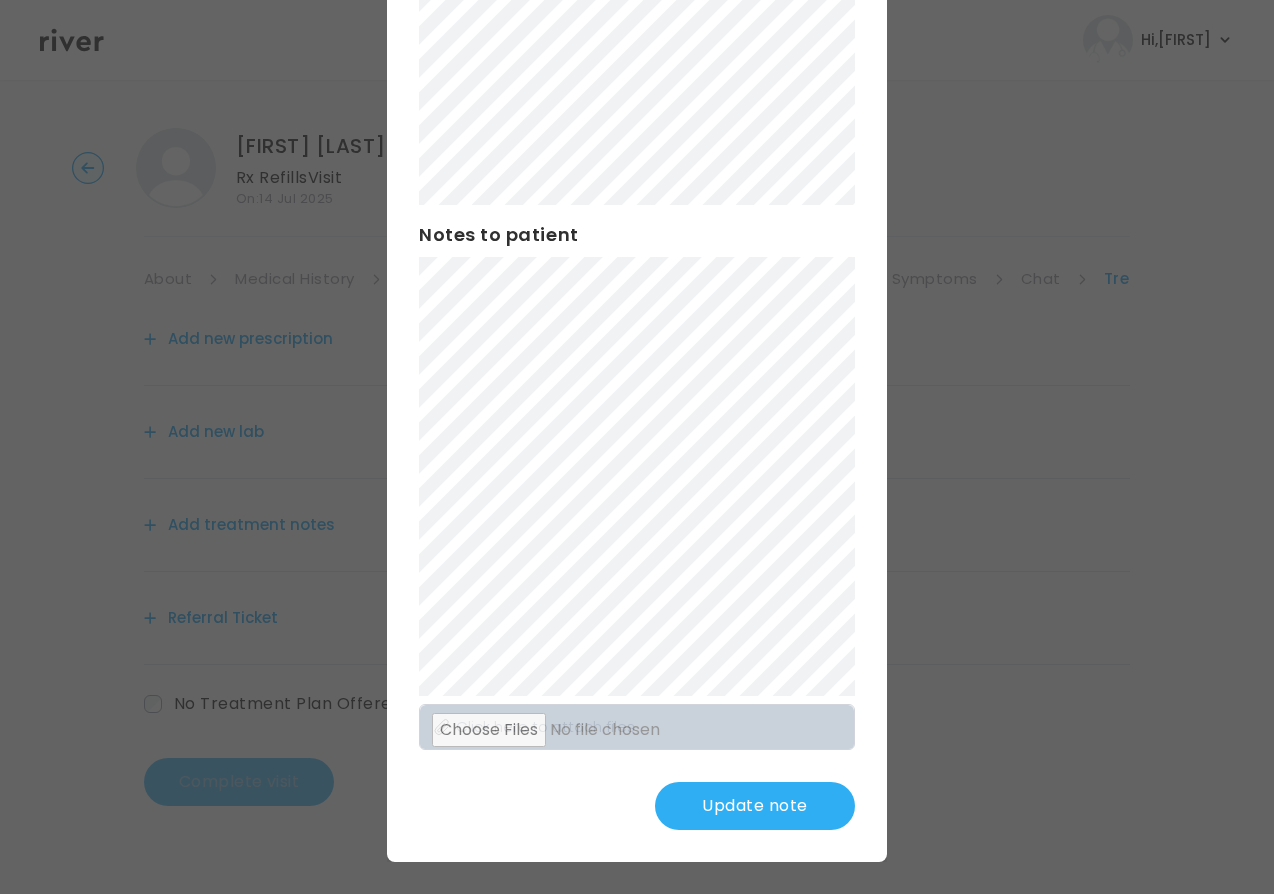click on "Update note" at bounding box center [755, 806] 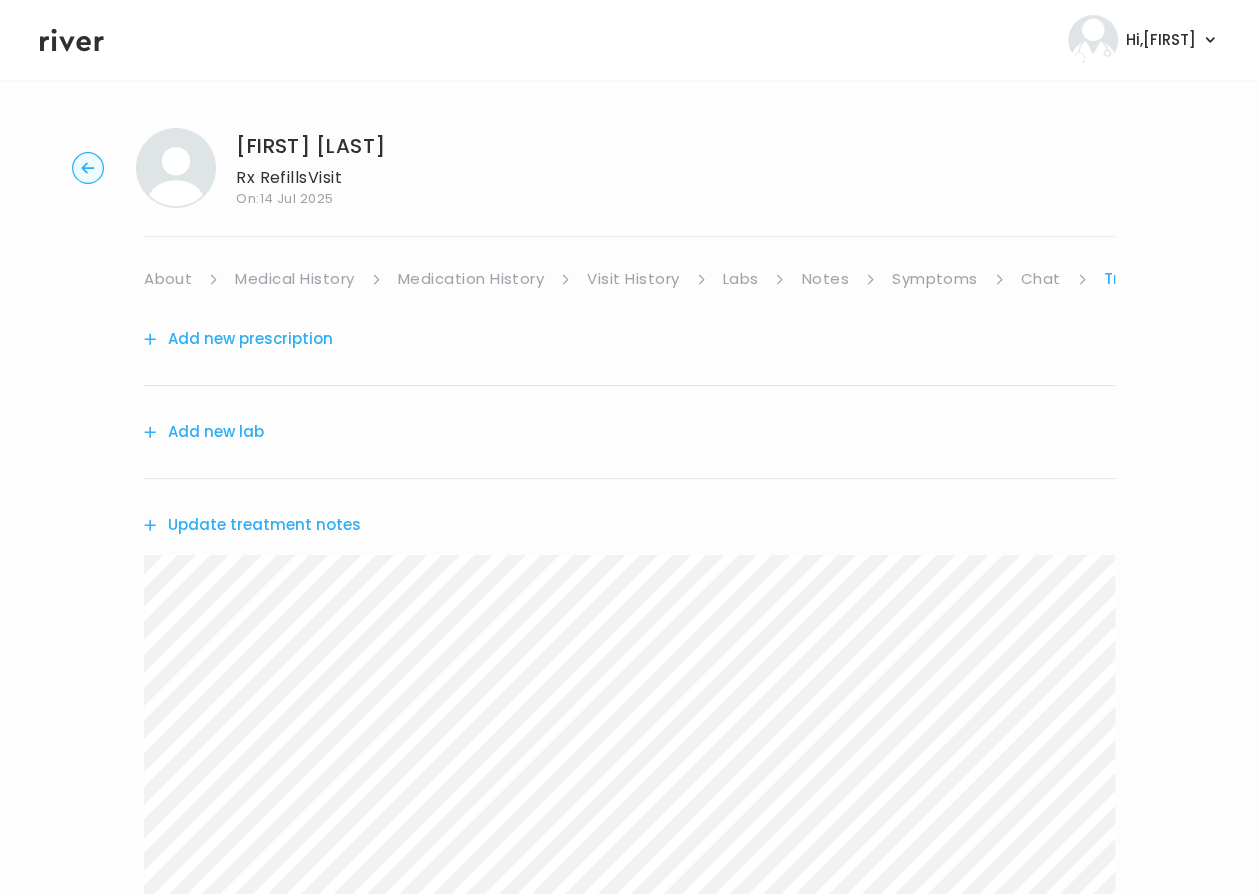 click on "Add new prescription" at bounding box center [238, 339] 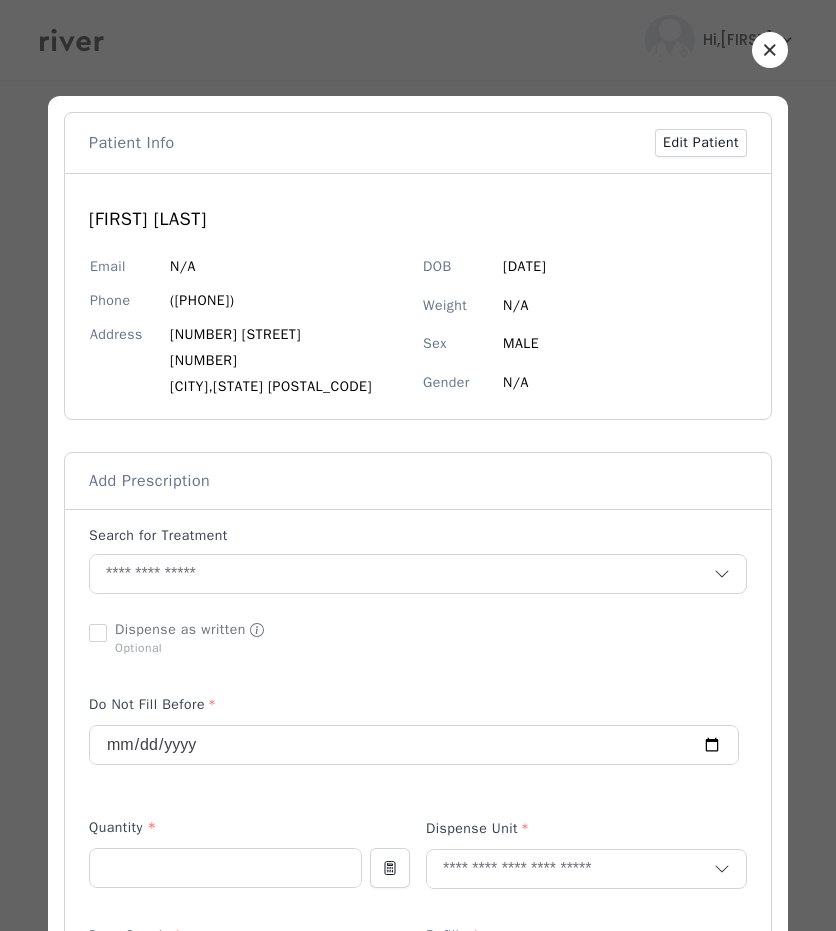 click on "Add Prescription" at bounding box center (149, 481) 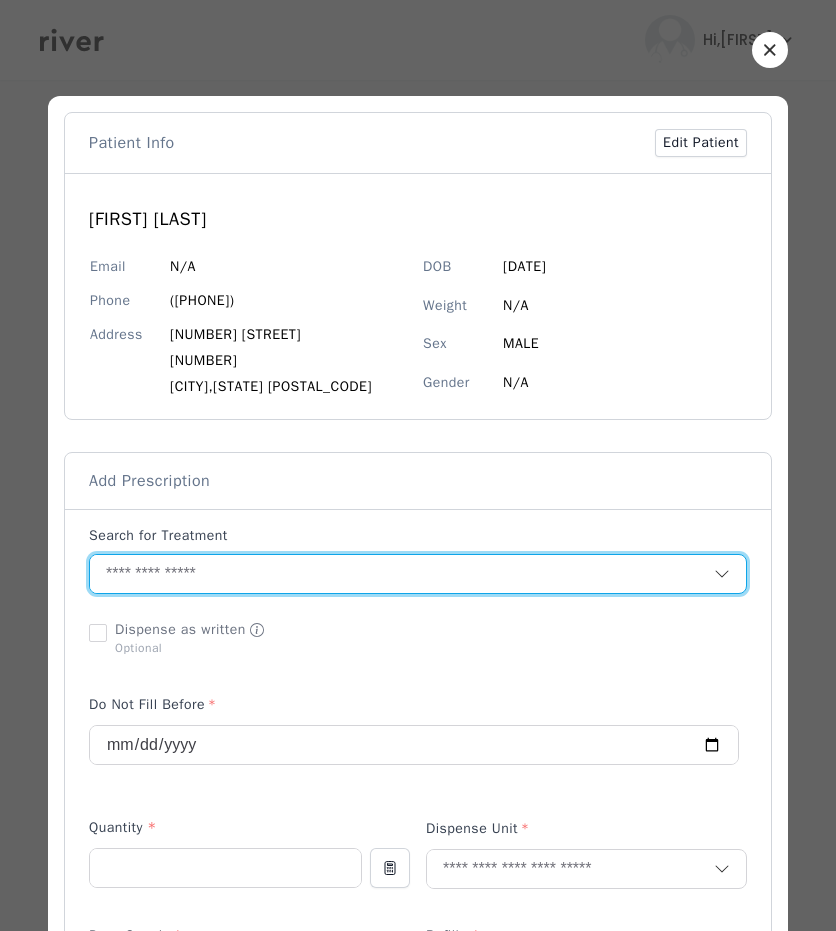 click at bounding box center [402, 574] 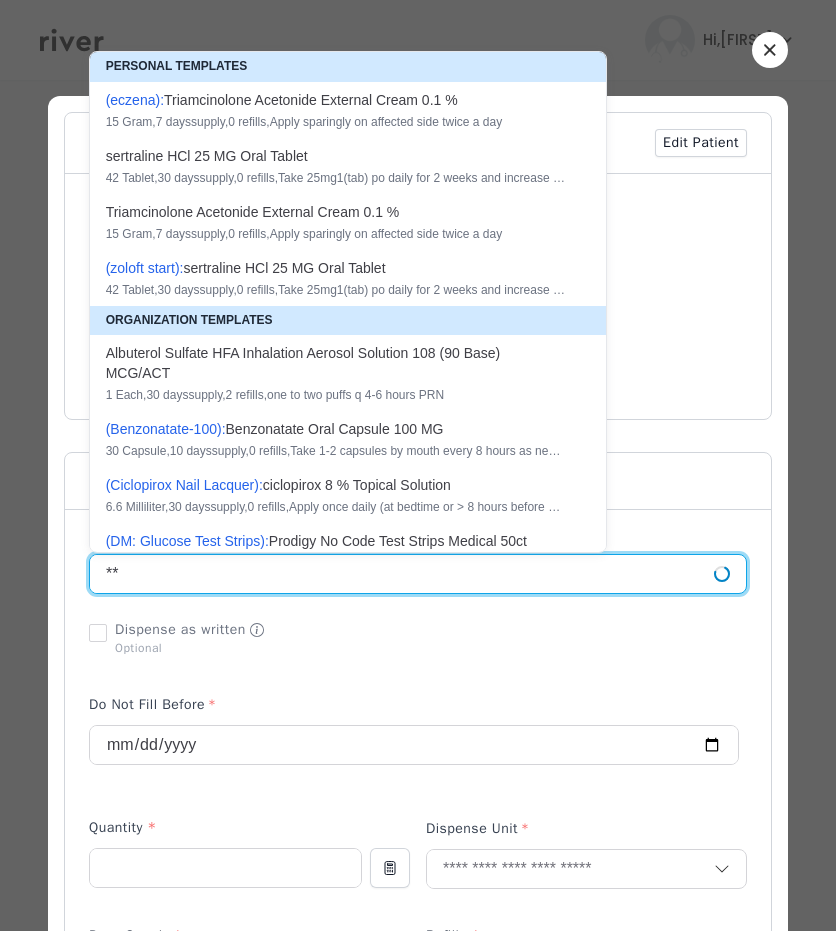 type on "*" 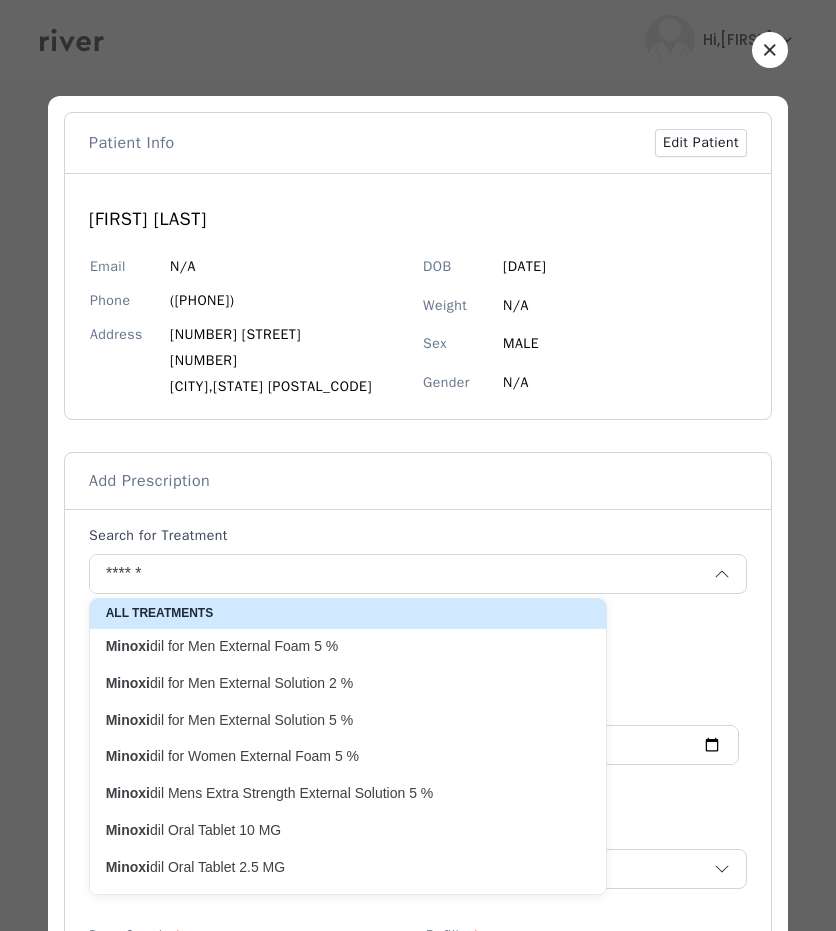 click on "Minoxi dil for Men External Foam 5 %" at bounding box center (336, 646) 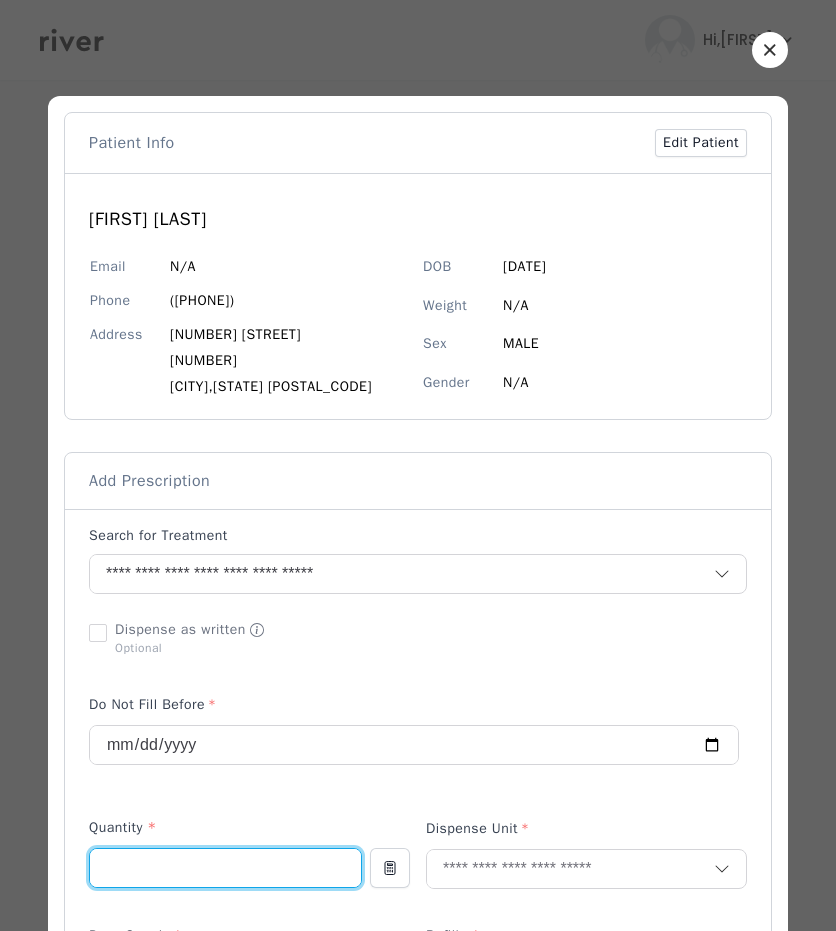 click at bounding box center (225, 868) 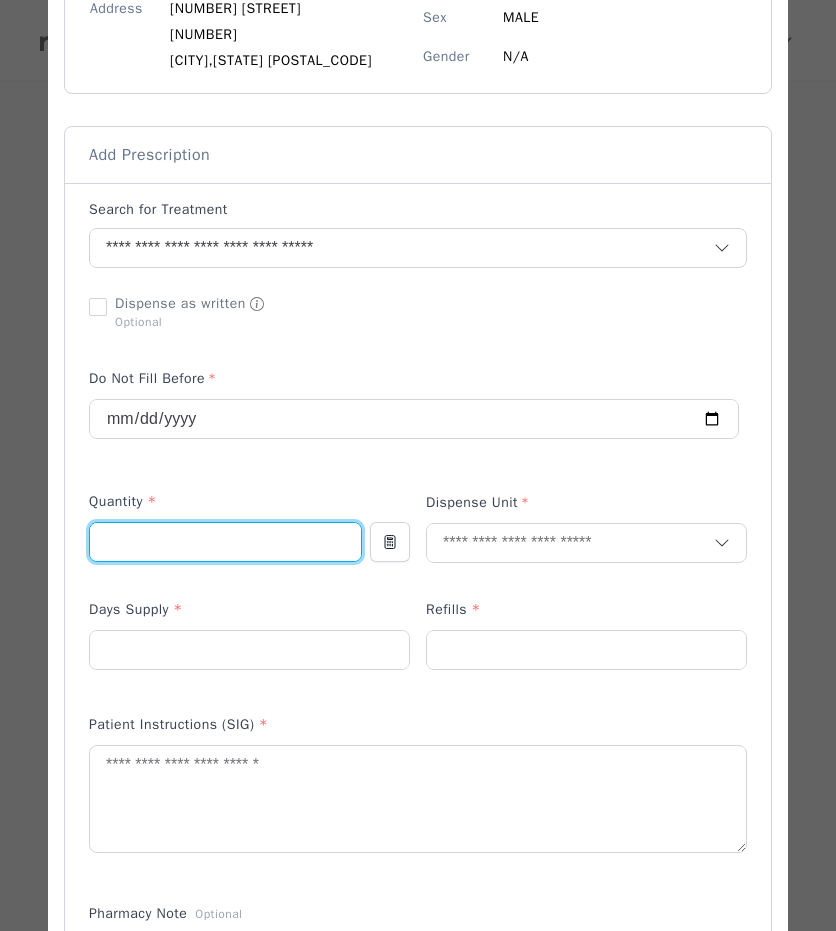 scroll, scrollTop: 400, scrollLeft: 0, axis: vertical 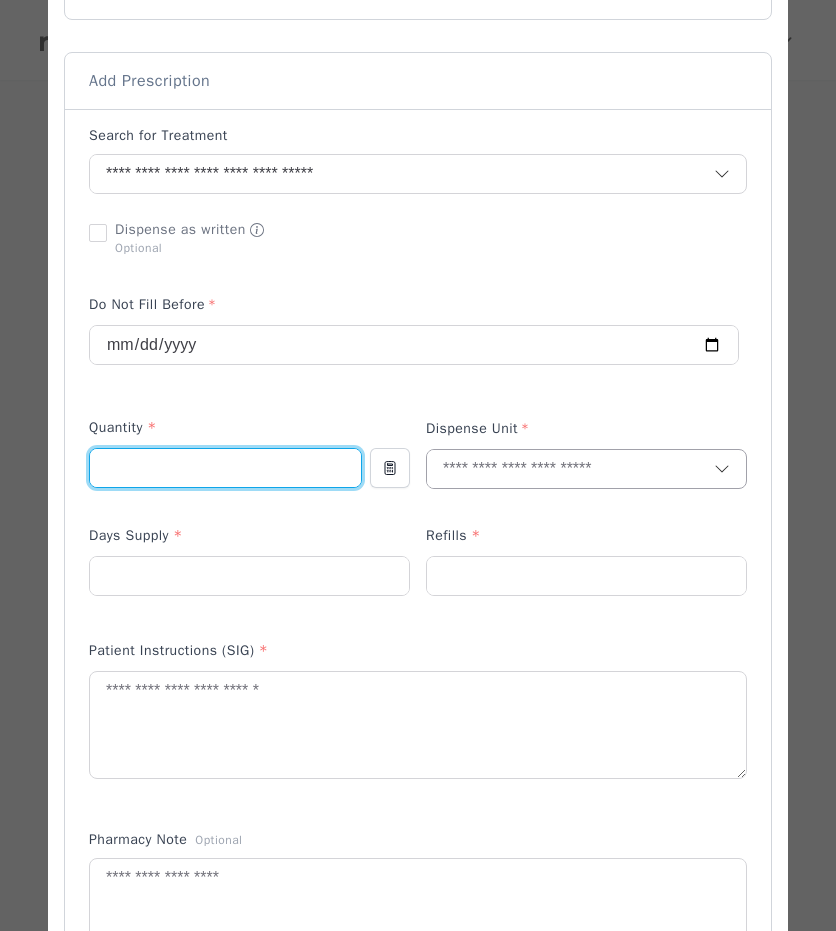 type on "**" 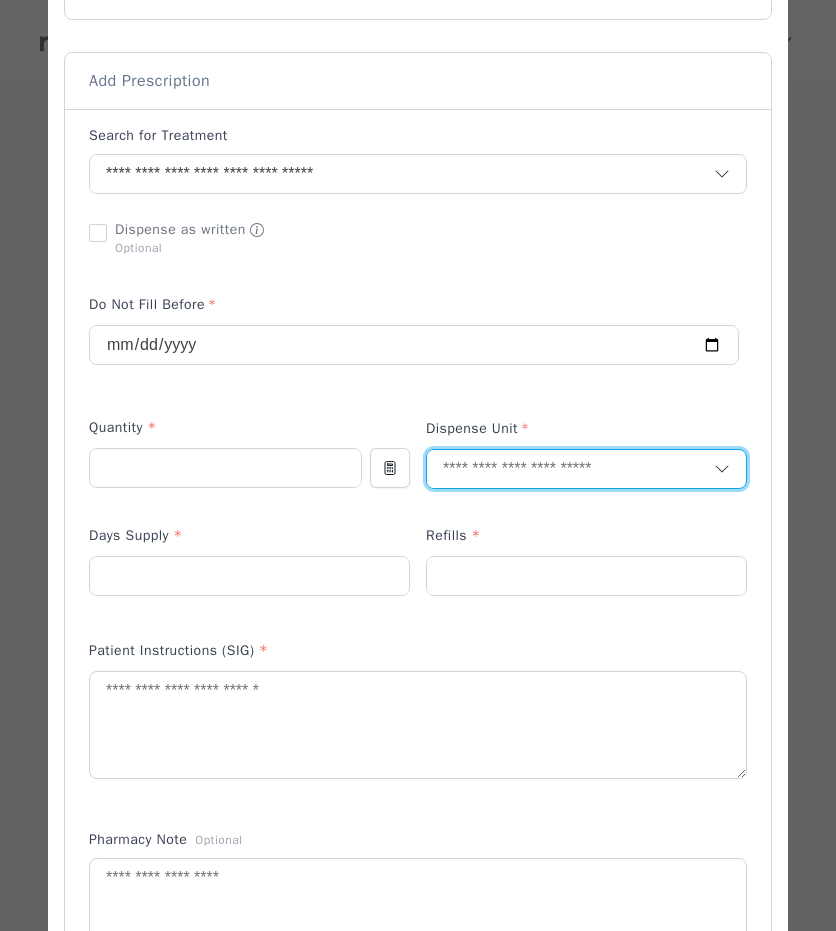 click at bounding box center (570, 469) 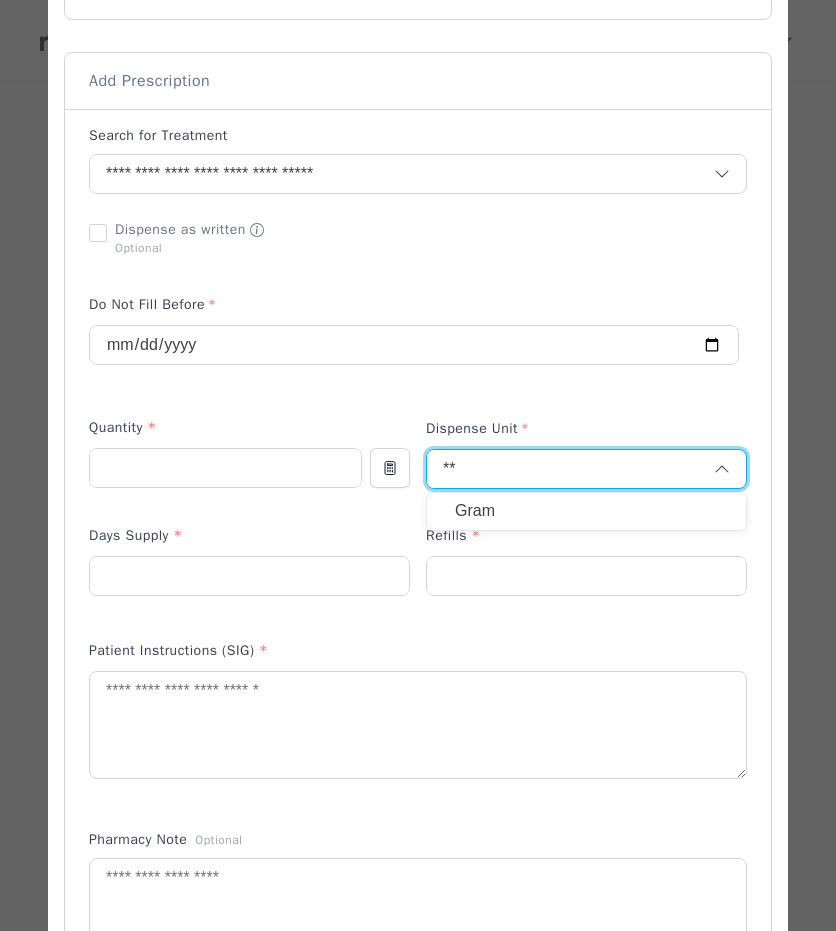 type on "**" 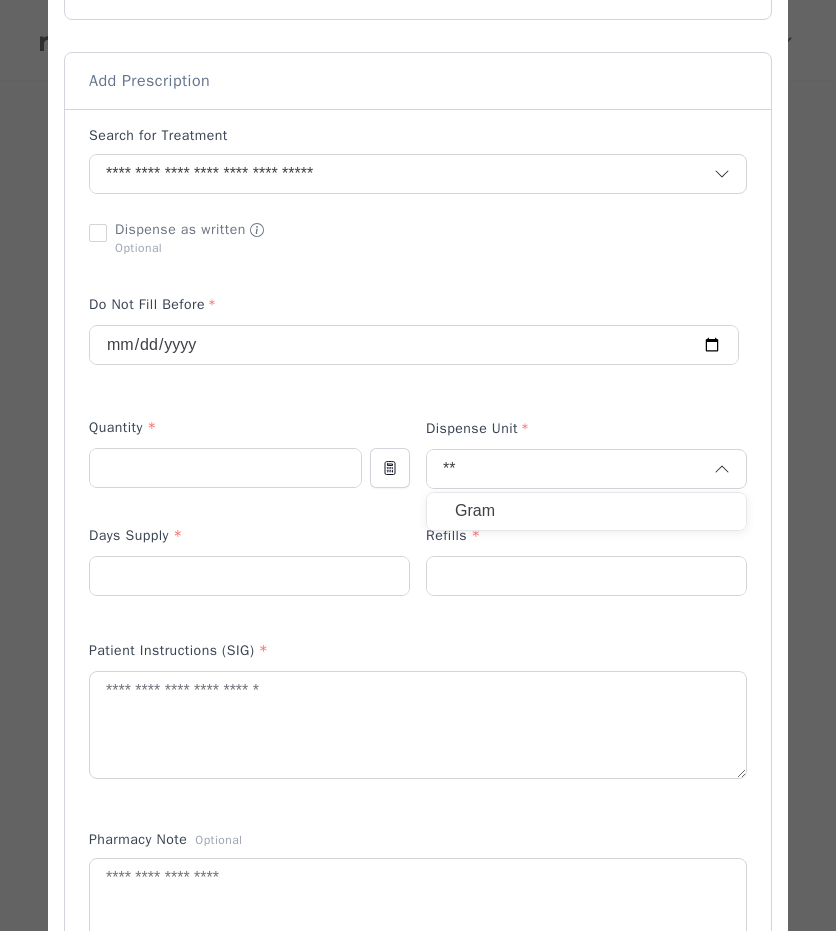 click on "Gram" at bounding box center [586, 511] 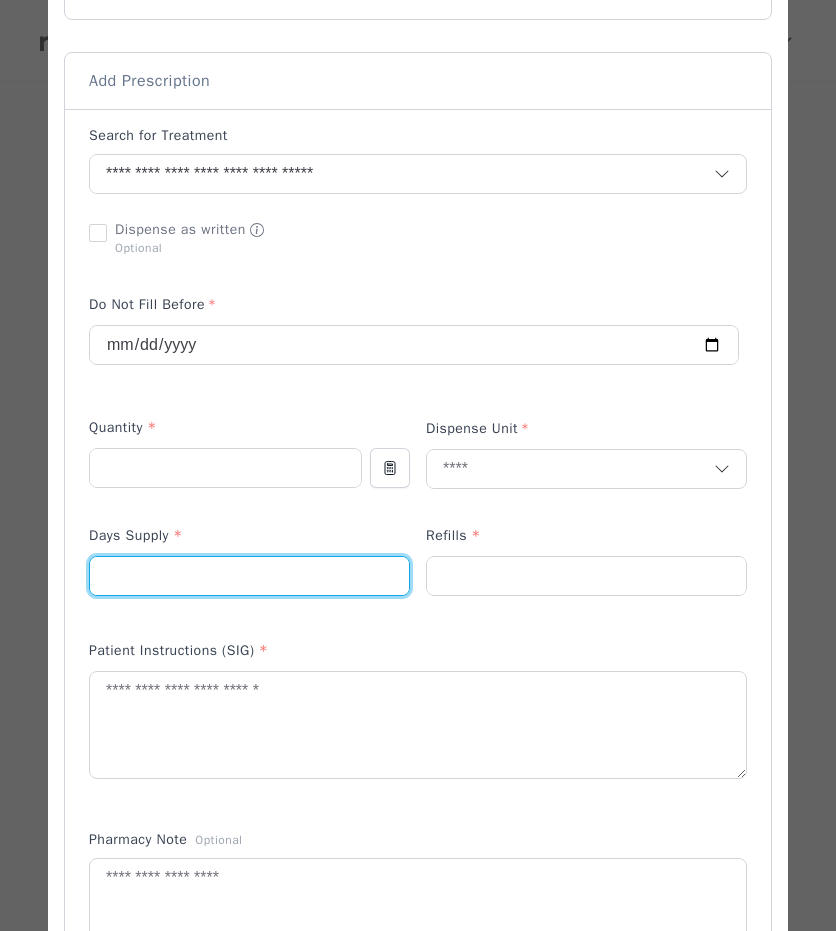 click at bounding box center (249, 576) 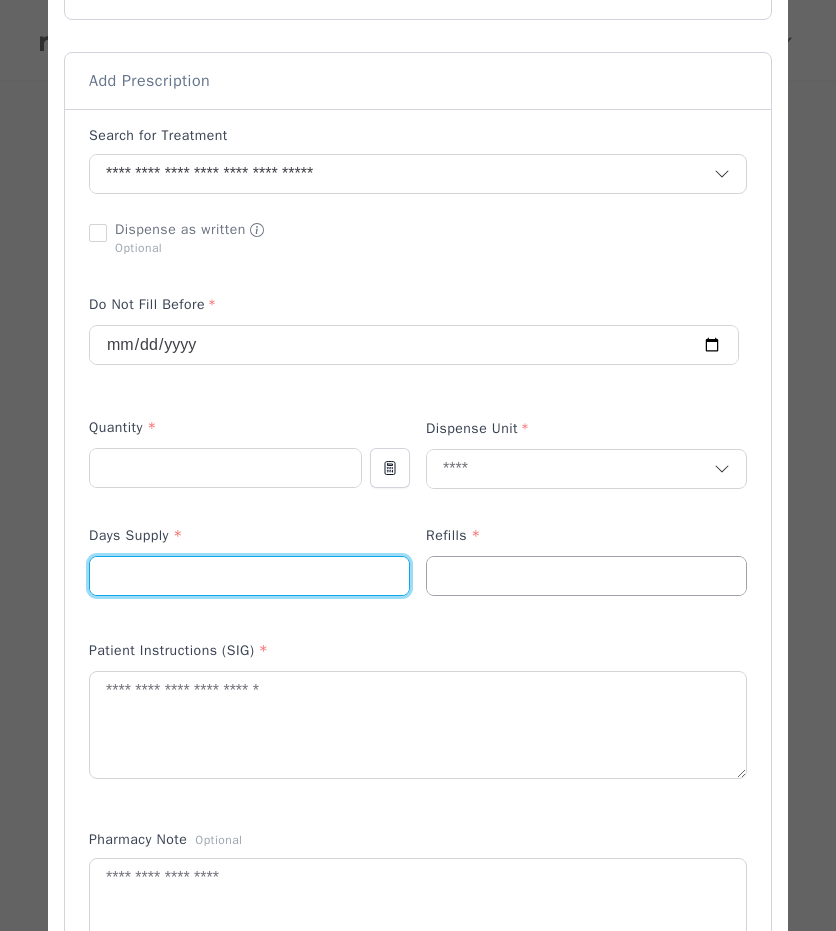 type on "**" 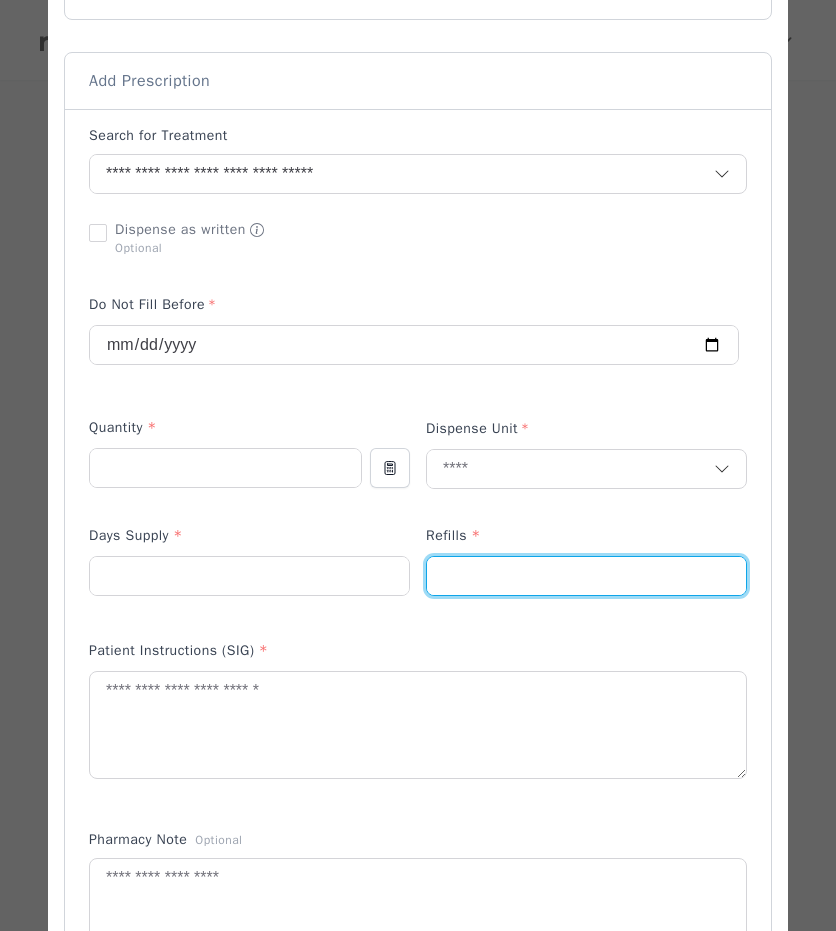 click at bounding box center [586, 576] 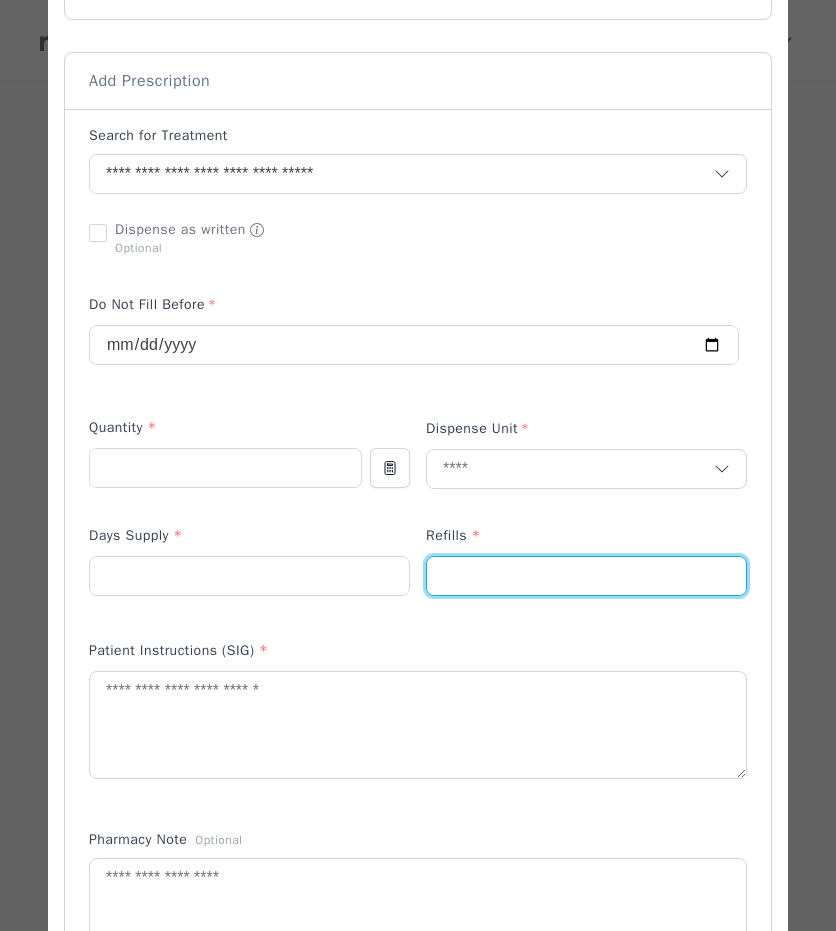 type on "*" 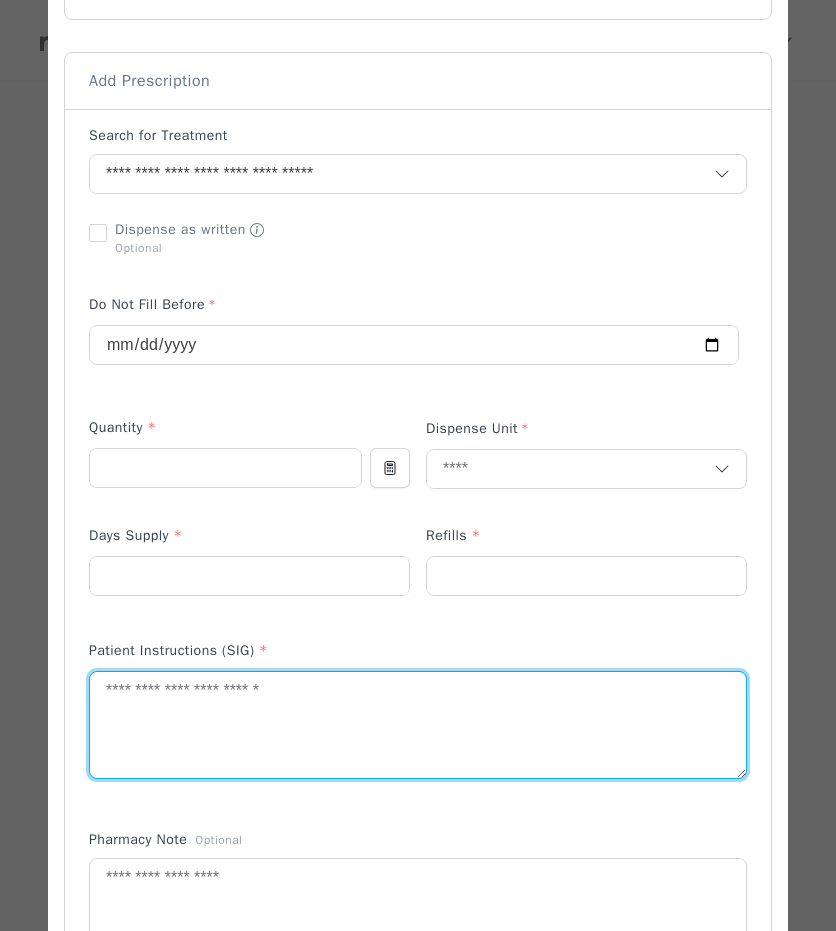 click at bounding box center [418, 725] 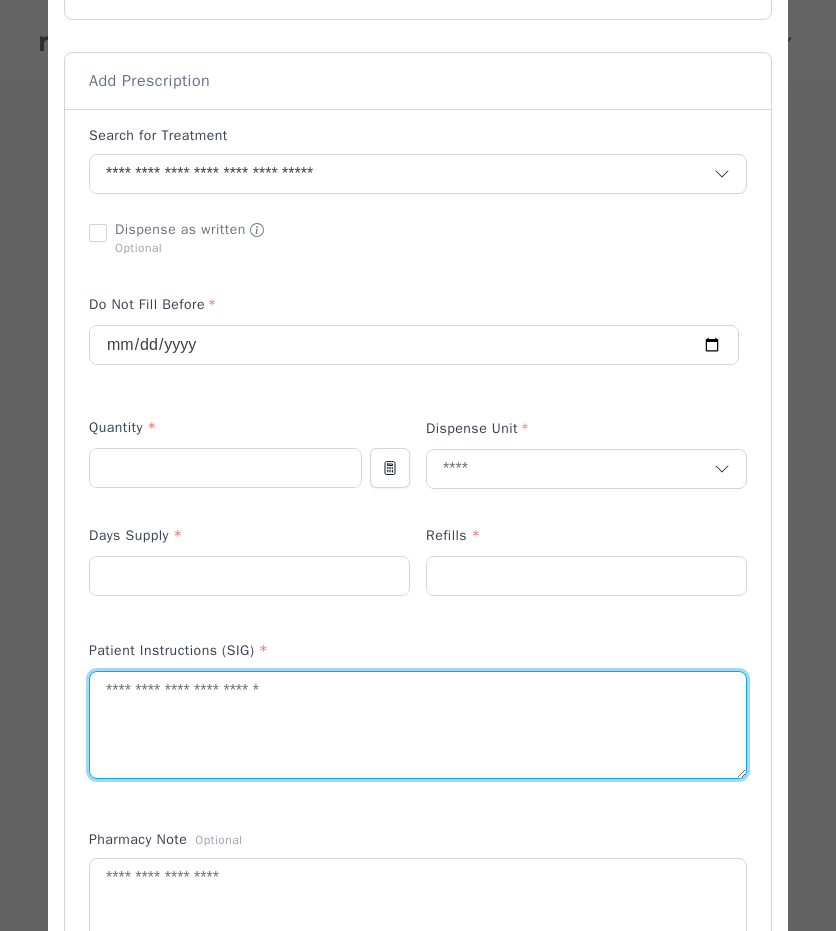 type on "*" 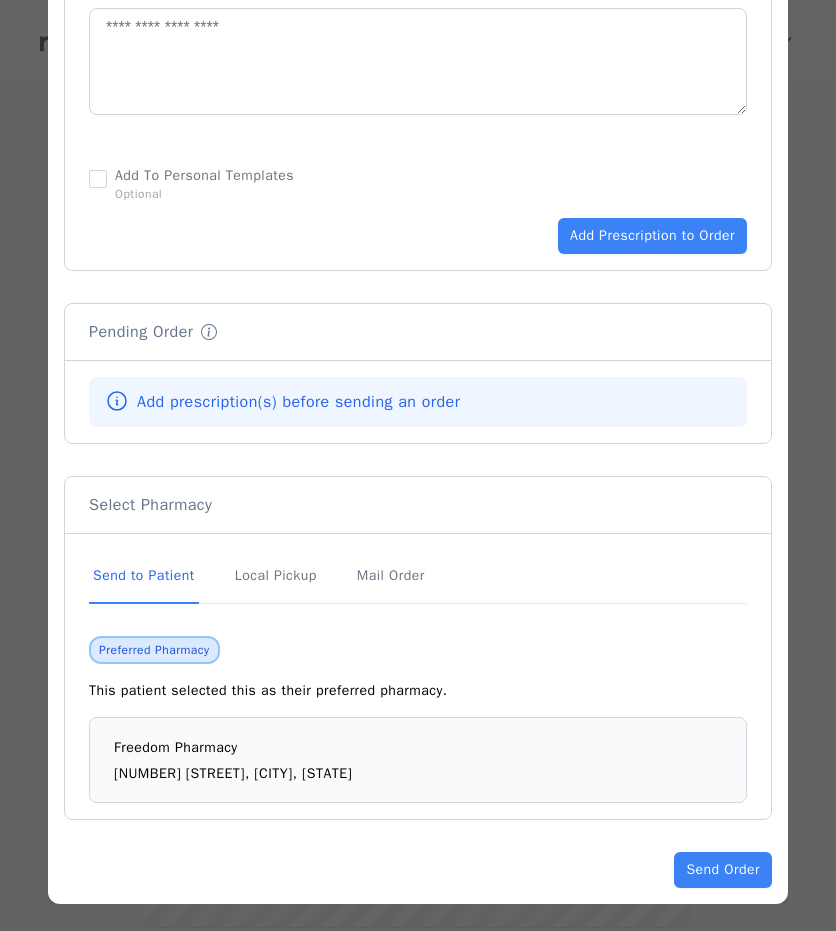 scroll, scrollTop: 1250, scrollLeft: 0, axis: vertical 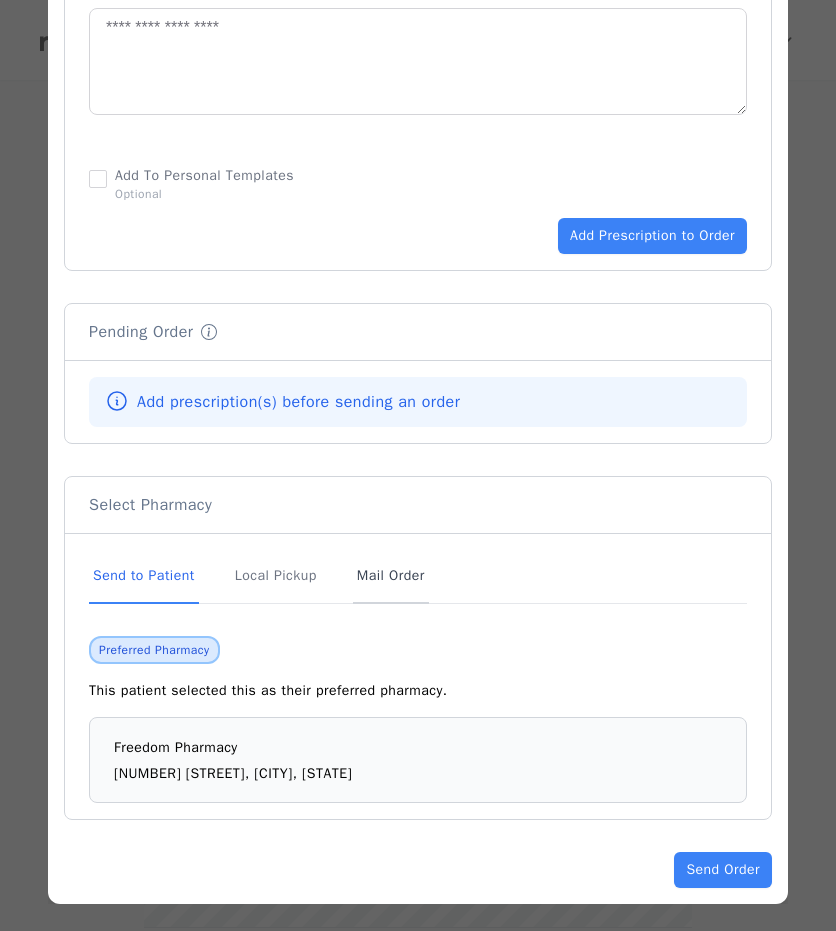 type on "**********" 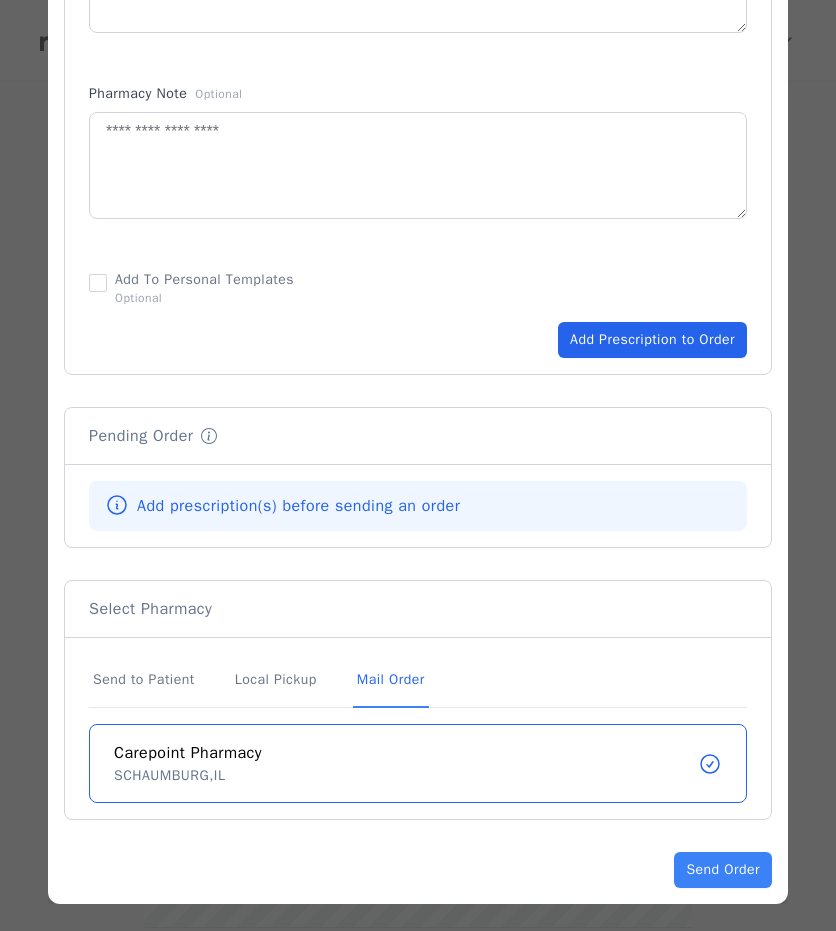 click on "Add Prescription to Order" at bounding box center [652, 340] 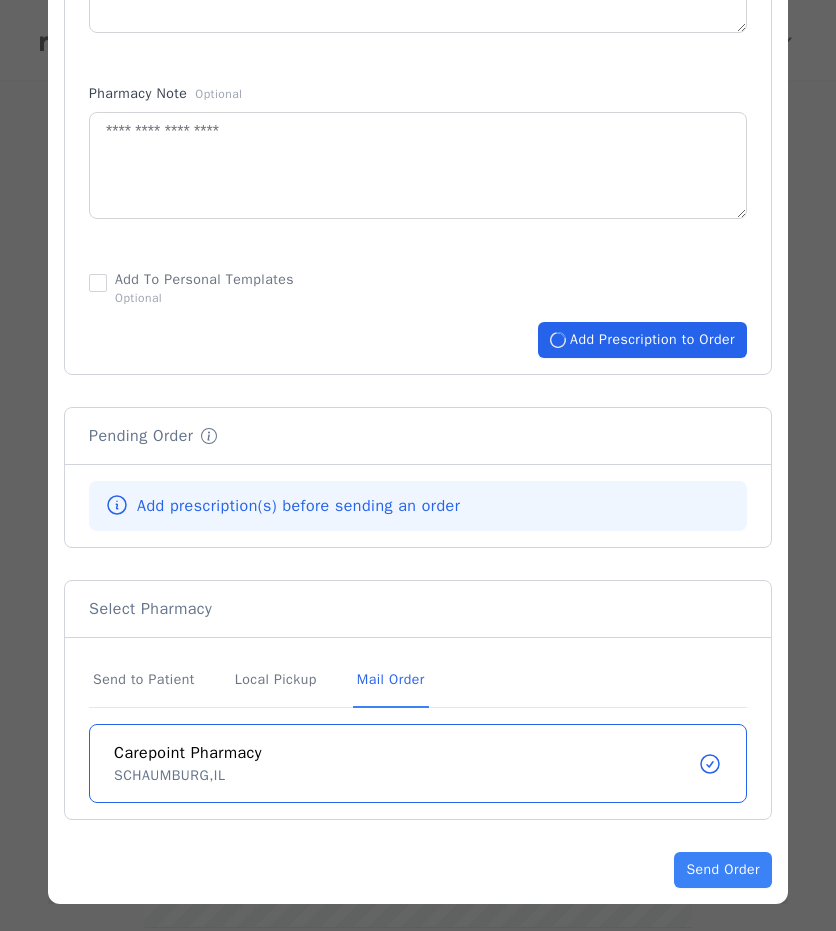 type 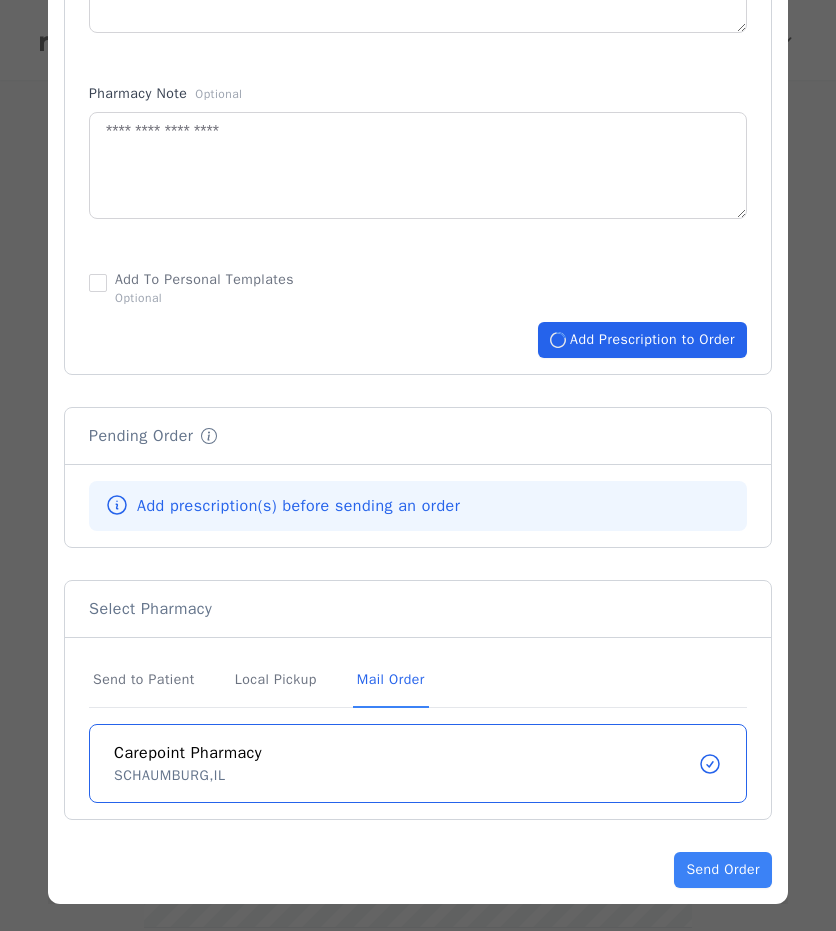 type 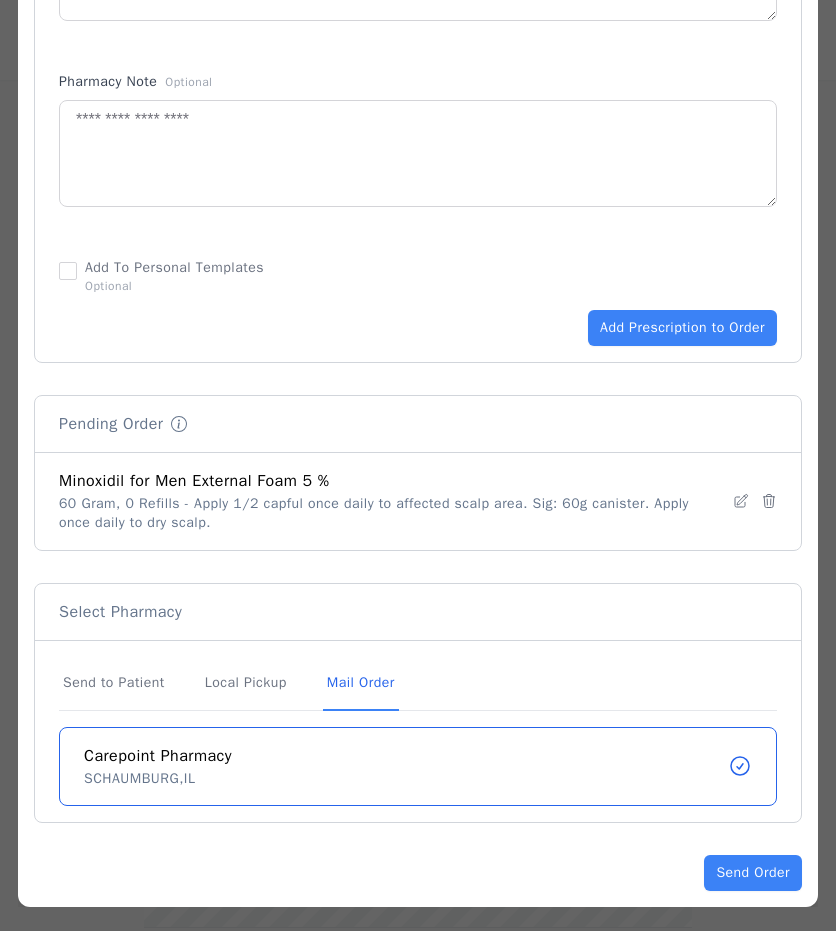 scroll, scrollTop: 1160, scrollLeft: 0, axis: vertical 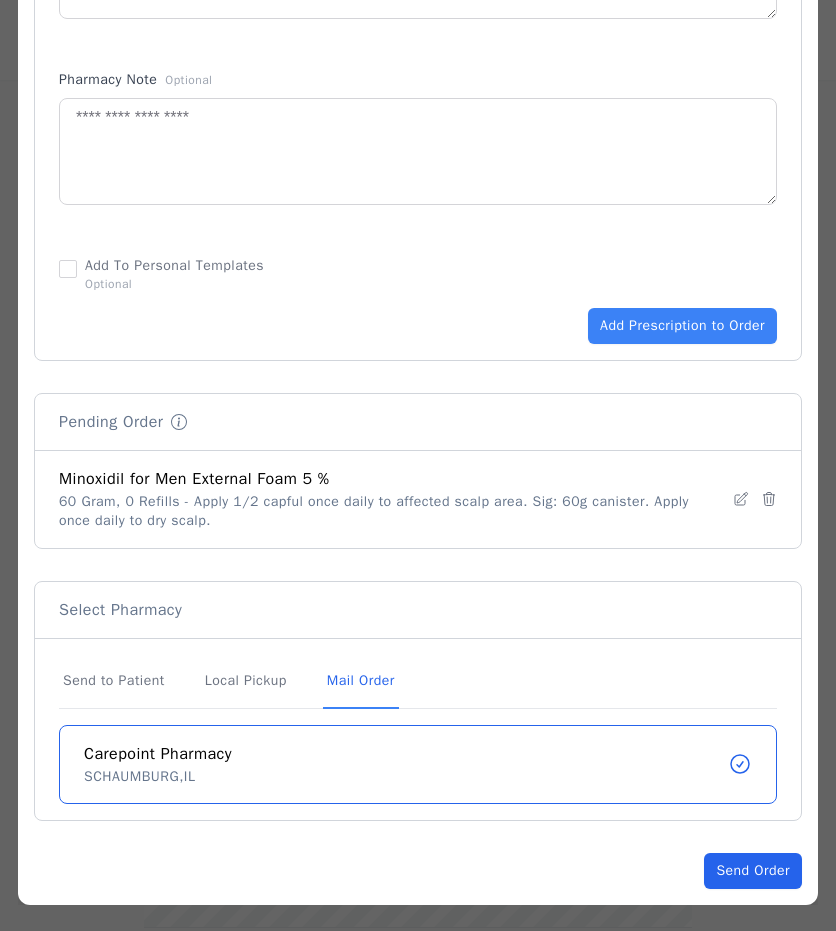 click on "Send Order" 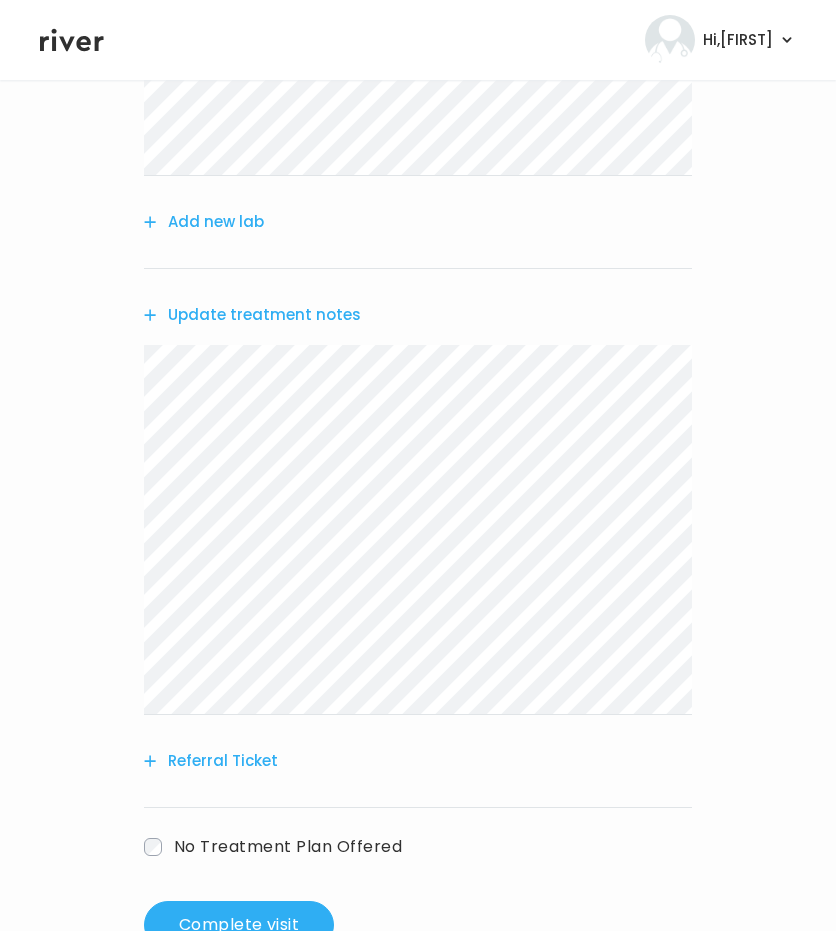 scroll, scrollTop: 564, scrollLeft: 0, axis: vertical 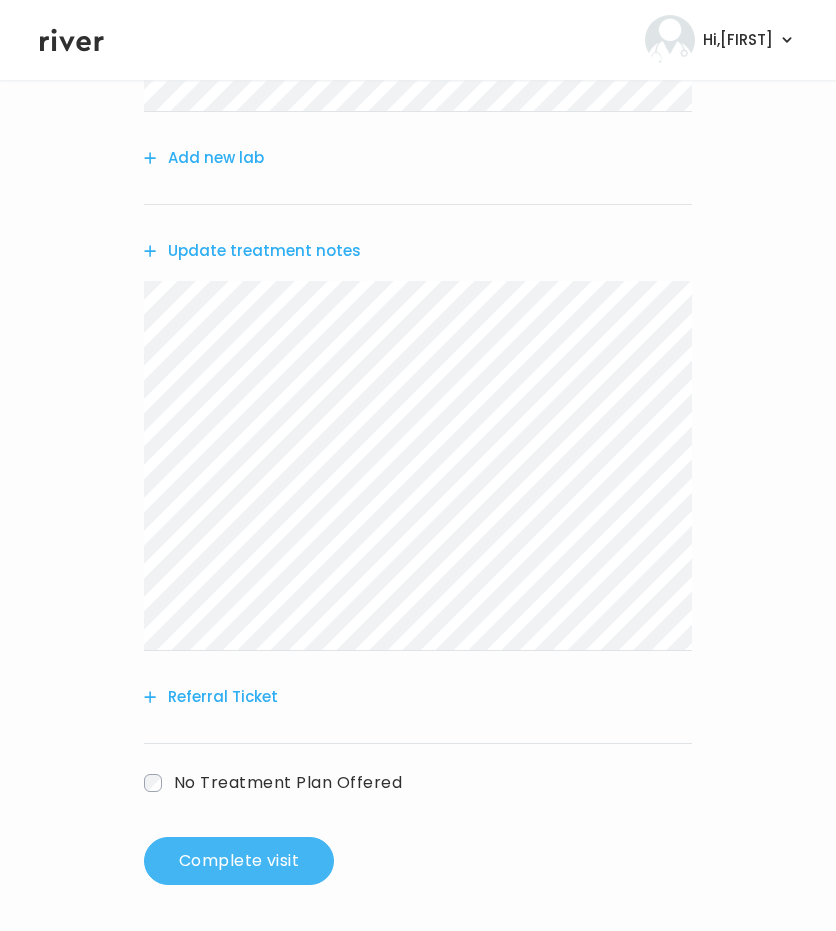 click on "Complete visit" at bounding box center [239, 861] 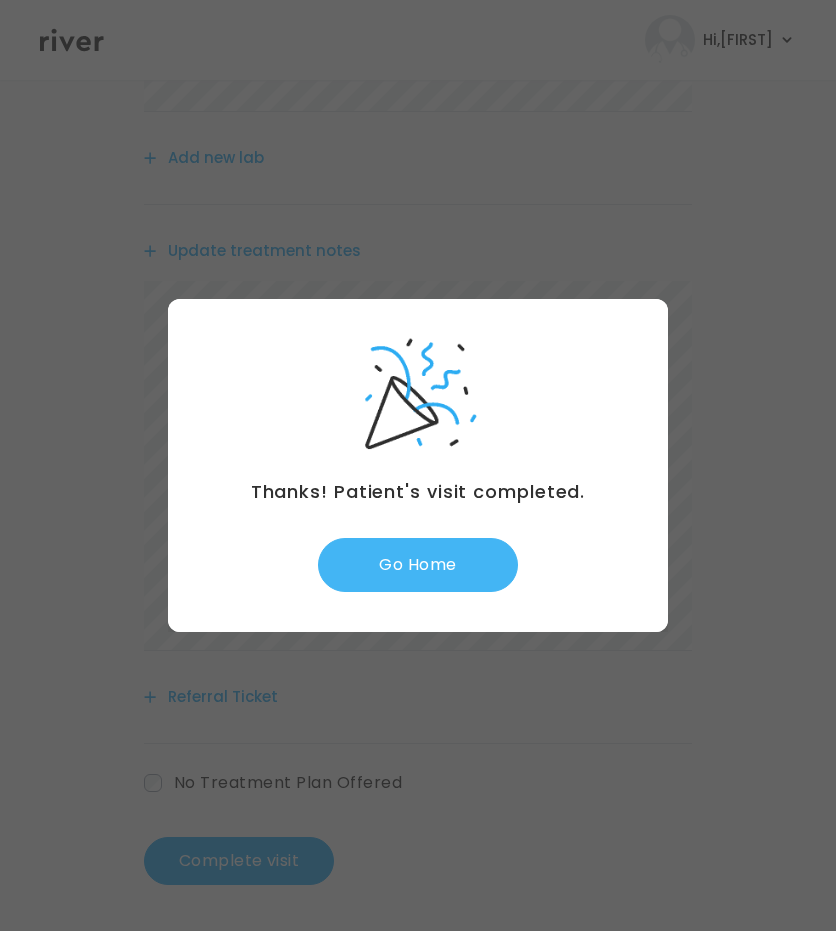 click on "Go Home" at bounding box center (418, 565) 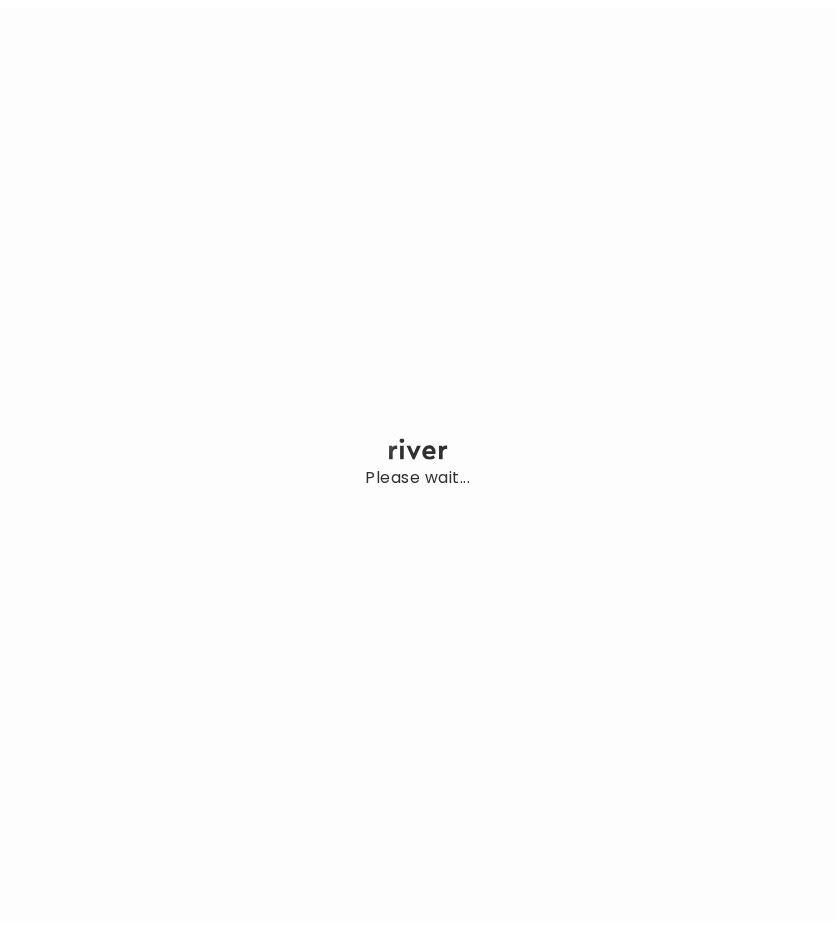 scroll, scrollTop: 0, scrollLeft: 0, axis: both 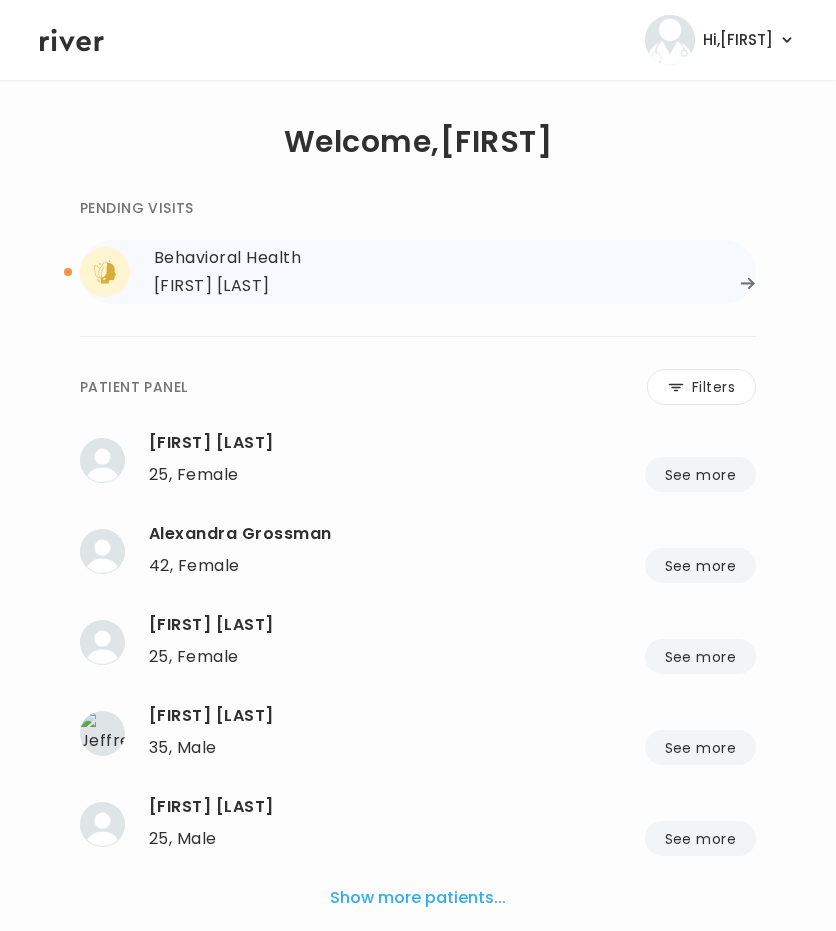 click on "[FIRST] [LAST]" at bounding box center (455, 286) 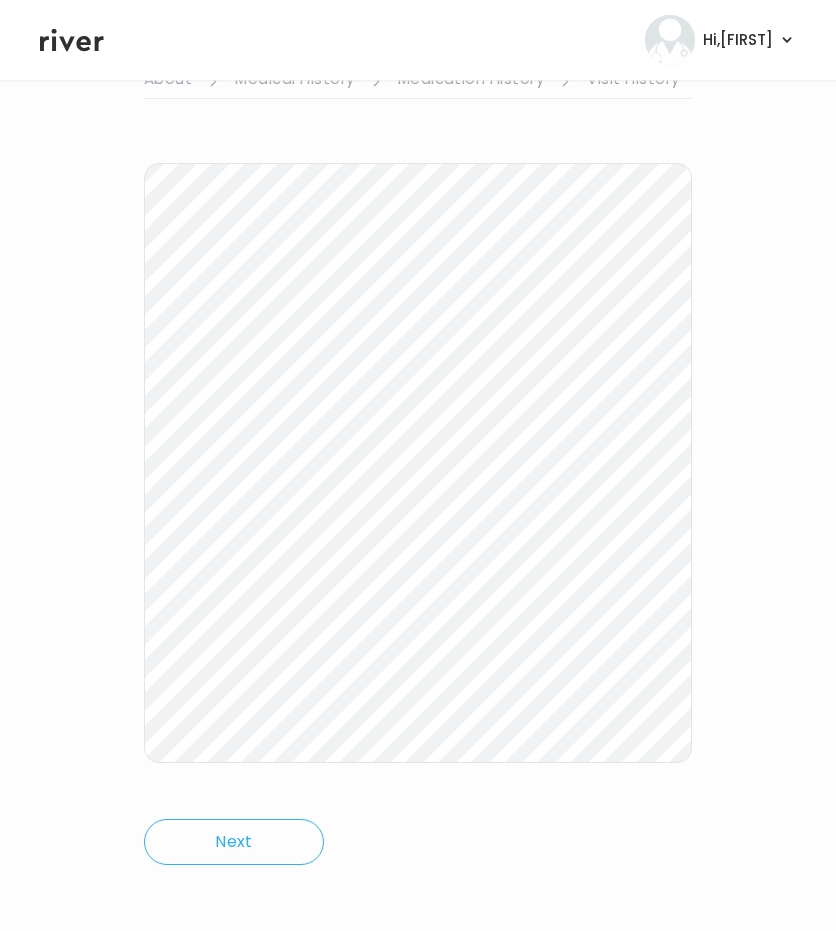scroll, scrollTop: 180, scrollLeft: 0, axis: vertical 